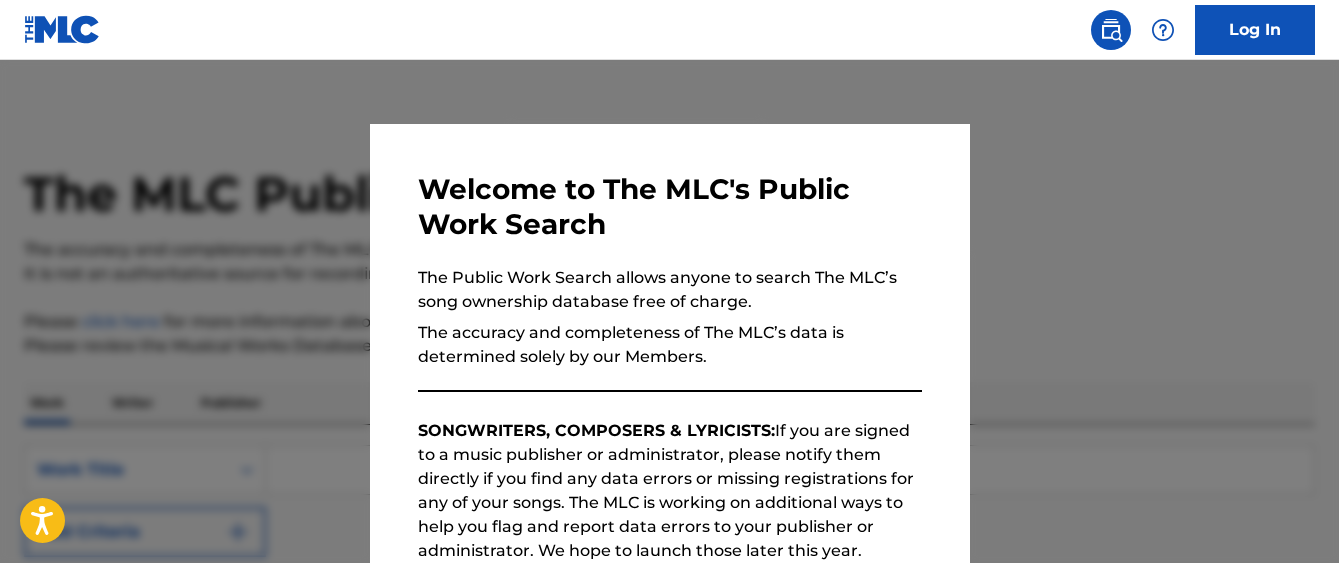 scroll, scrollTop: 0, scrollLeft: 0, axis: both 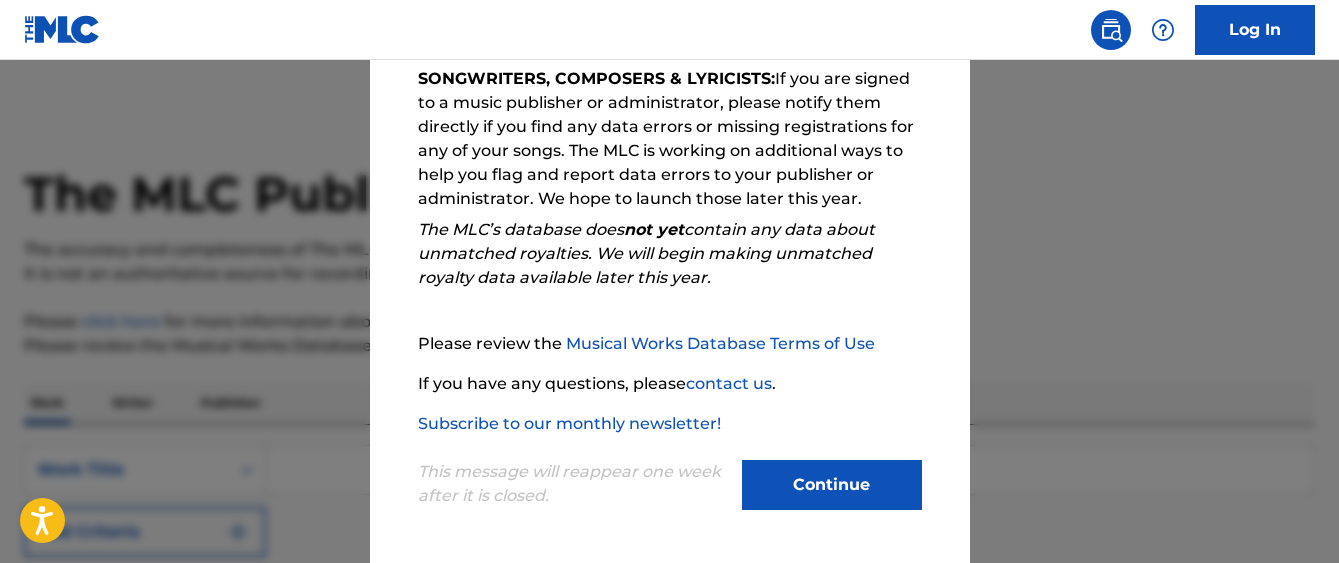 click on "Continue" at bounding box center (832, 485) 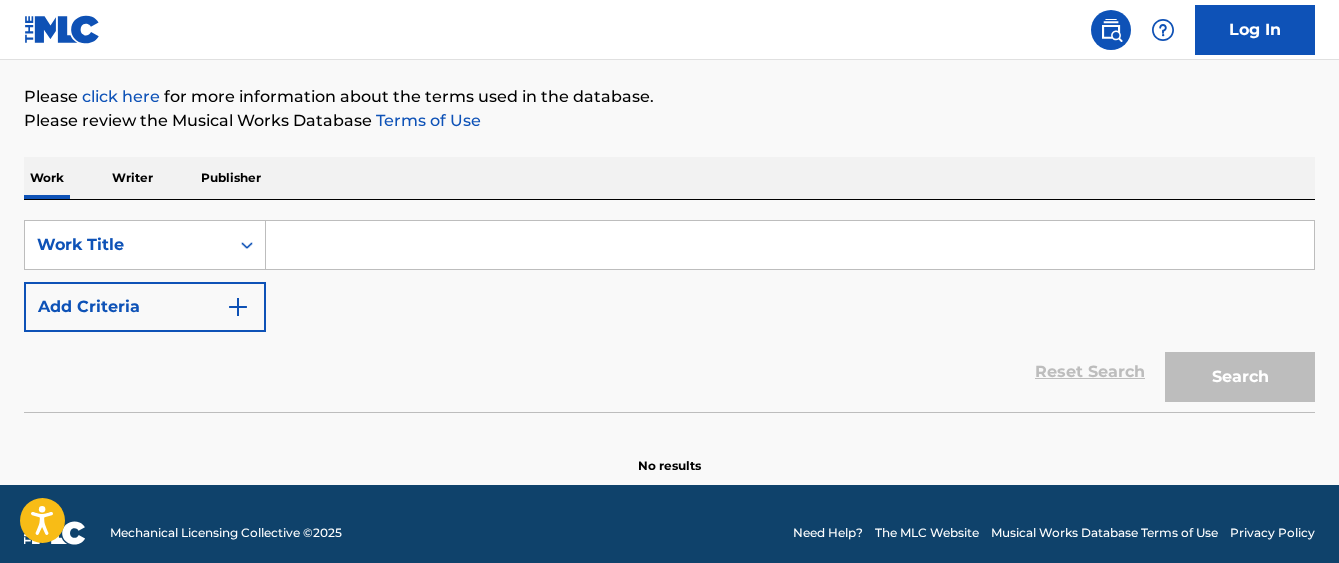 scroll, scrollTop: 243, scrollLeft: 0, axis: vertical 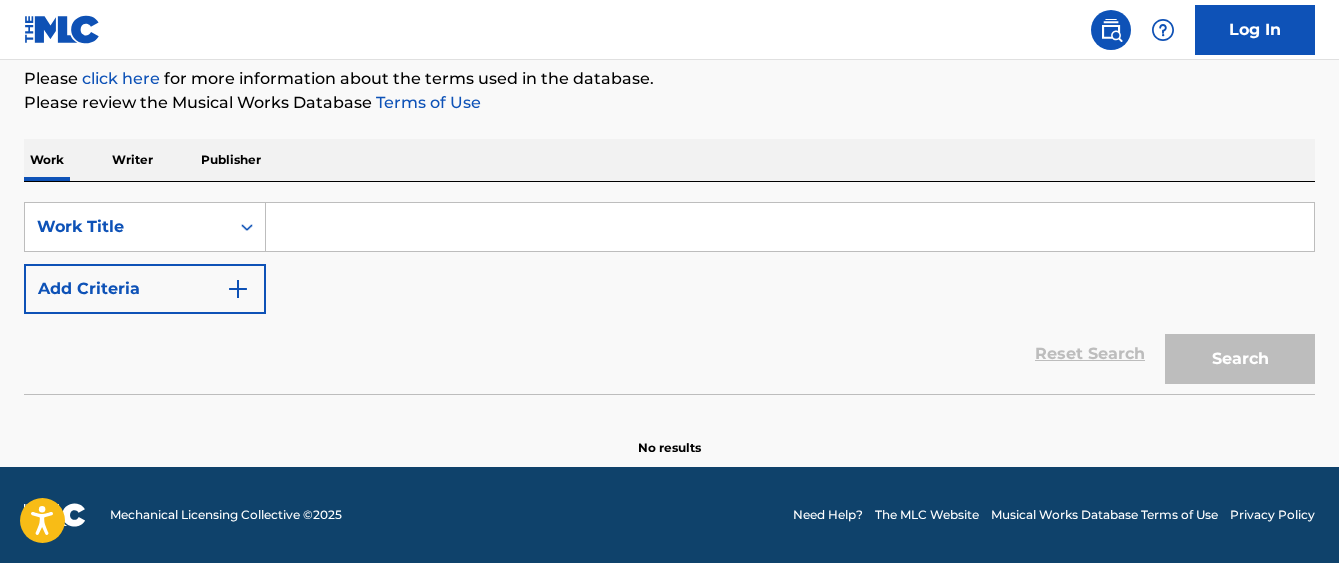 click at bounding box center [790, 227] 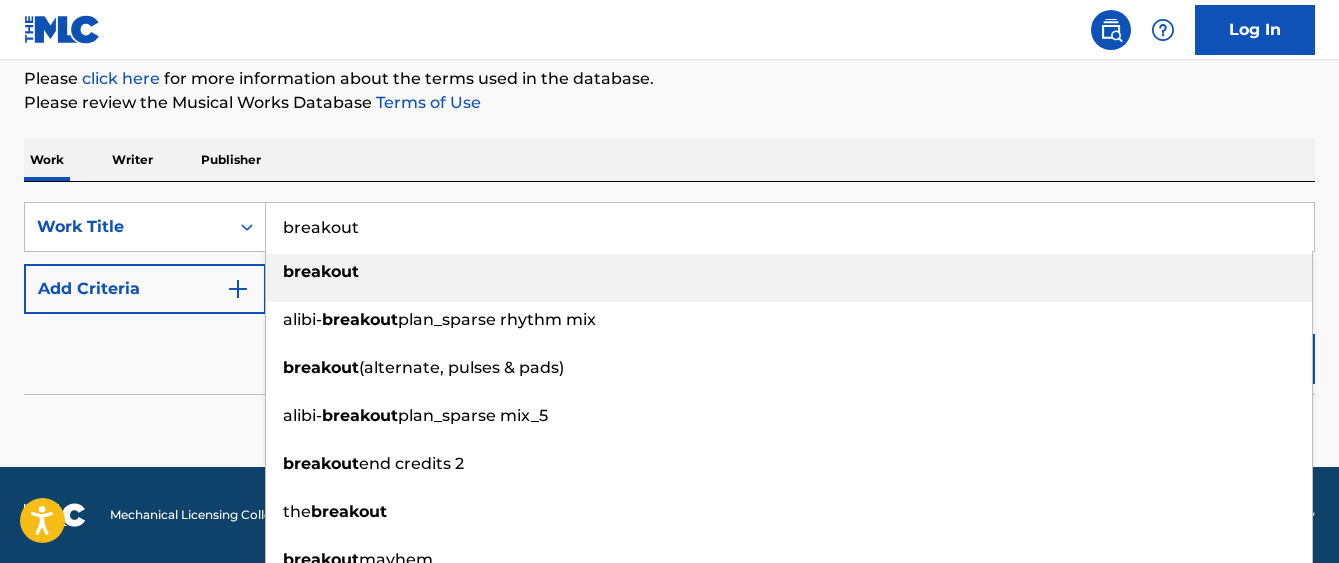 type on "breakout" 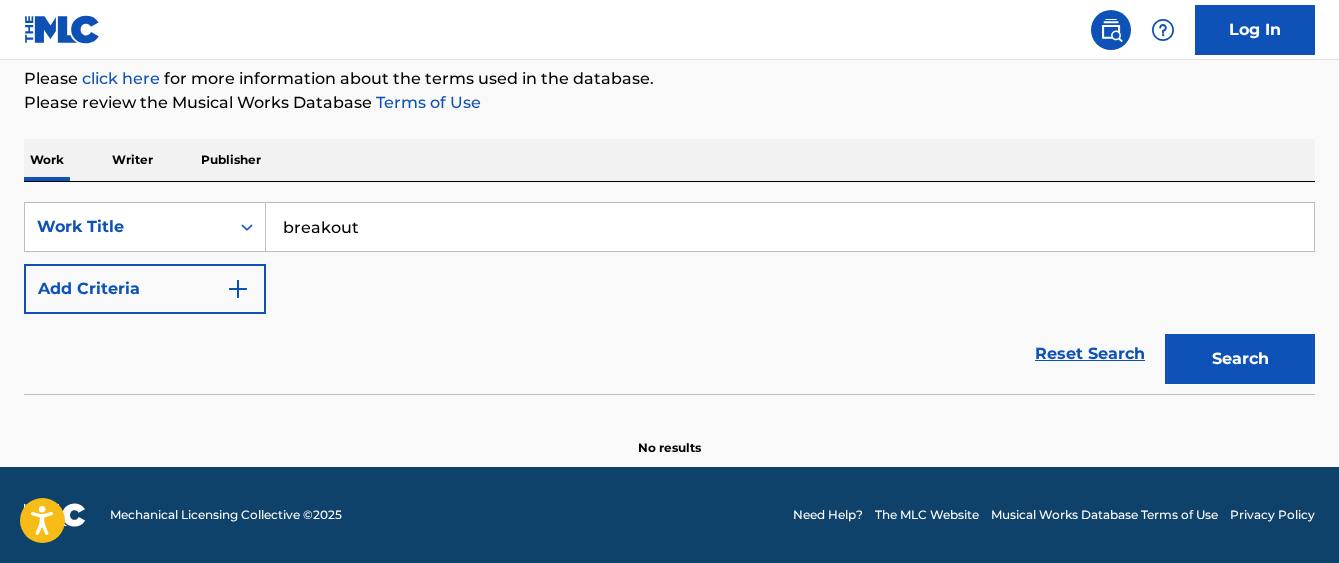 click at bounding box center [238, 289] 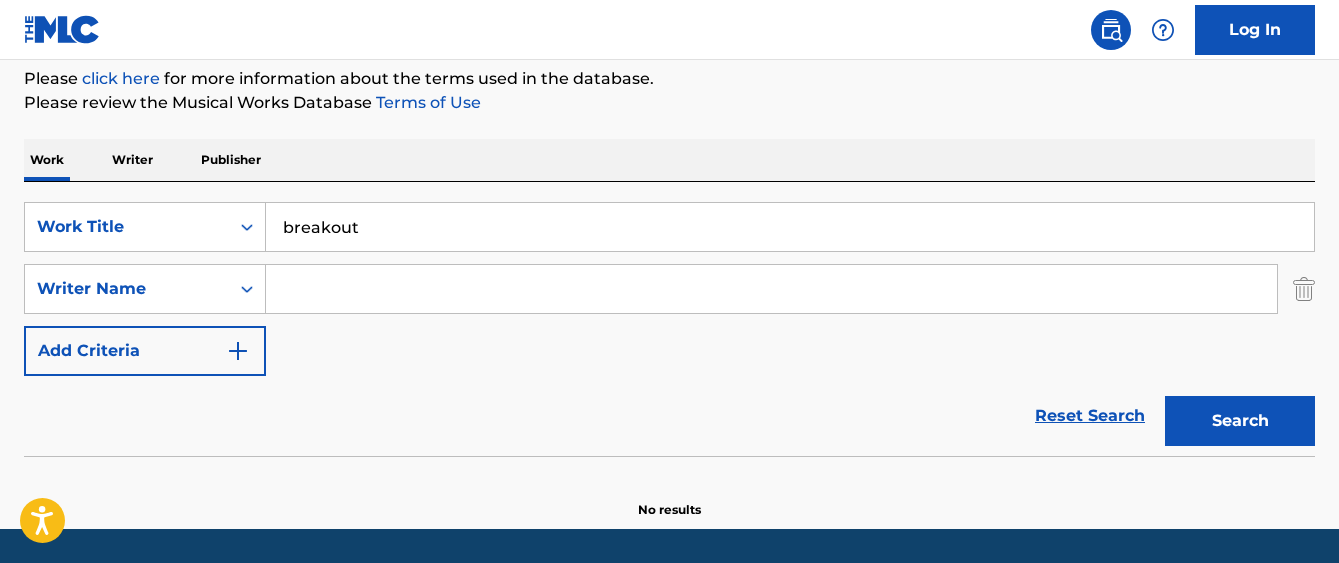 click at bounding box center (771, 289) 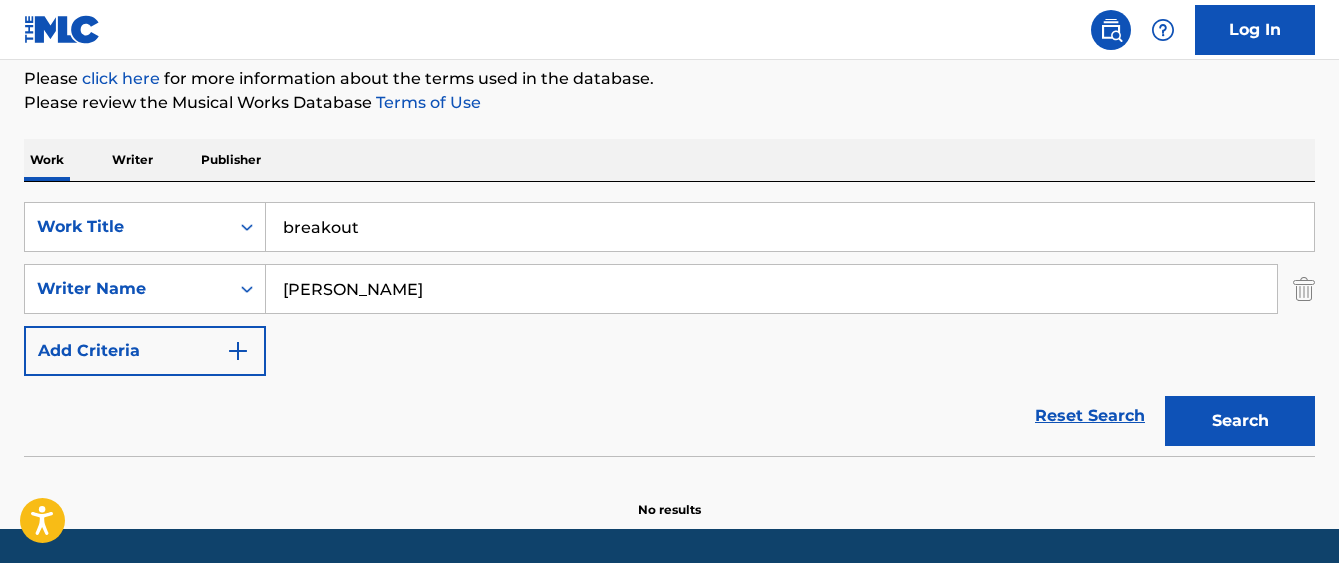 type on "[PERSON_NAME]" 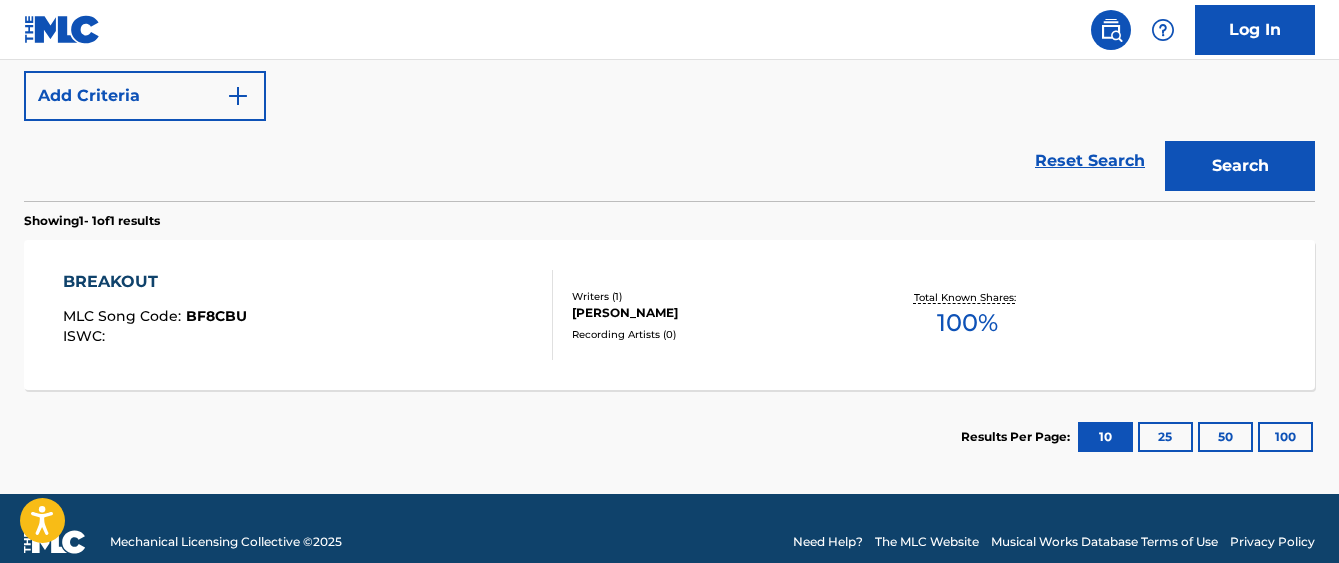 scroll, scrollTop: 525, scrollLeft: 0, axis: vertical 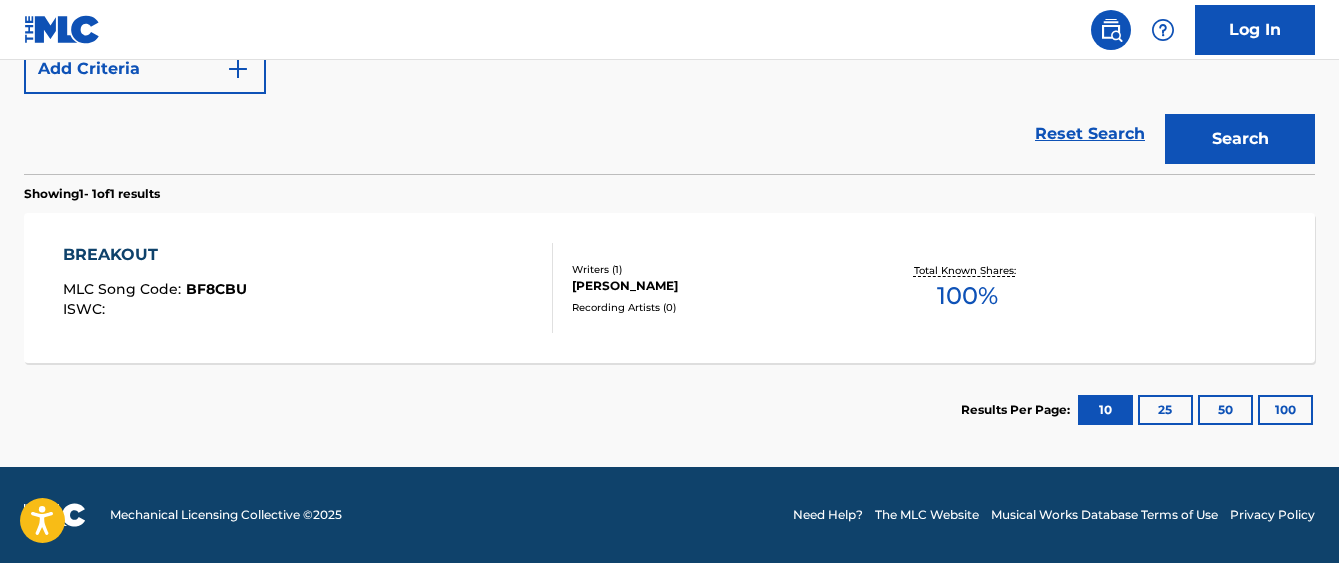 click on "BREAKOUT" at bounding box center [155, 255] 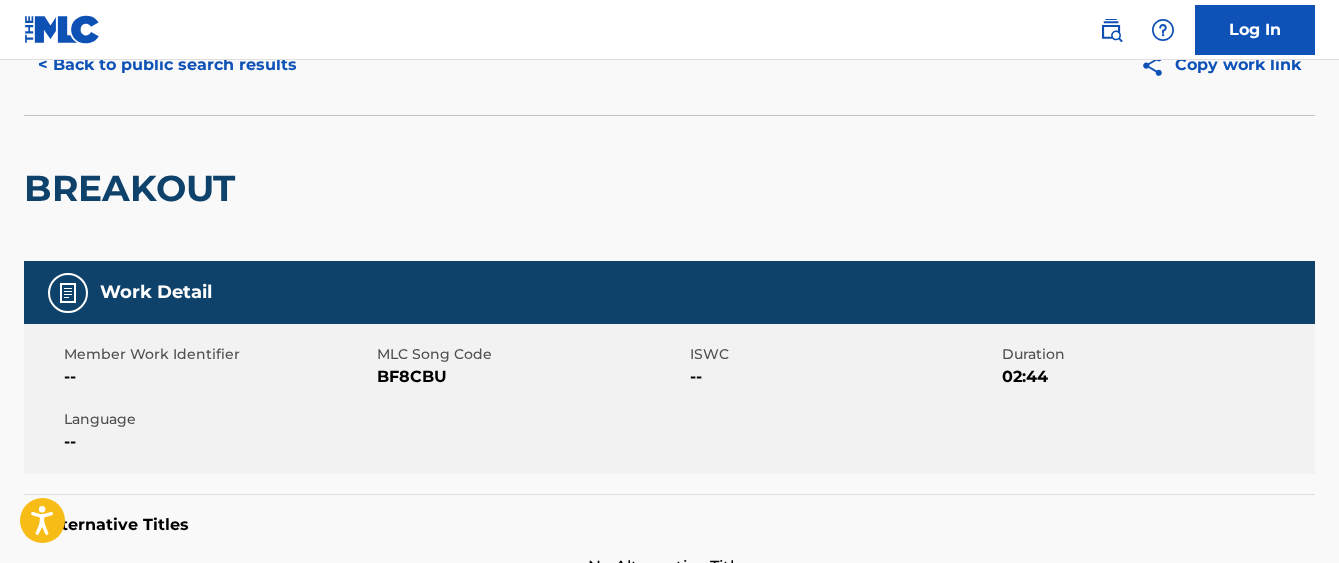 scroll, scrollTop: 0, scrollLeft: 0, axis: both 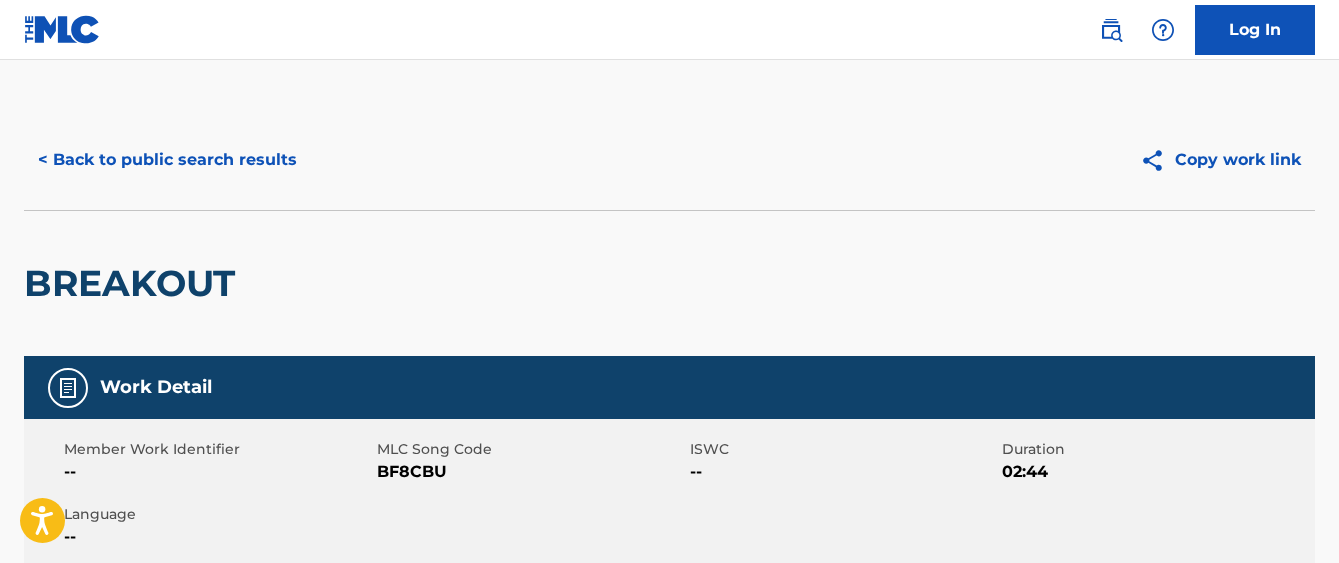 click on "< Back to public search results" at bounding box center [167, 160] 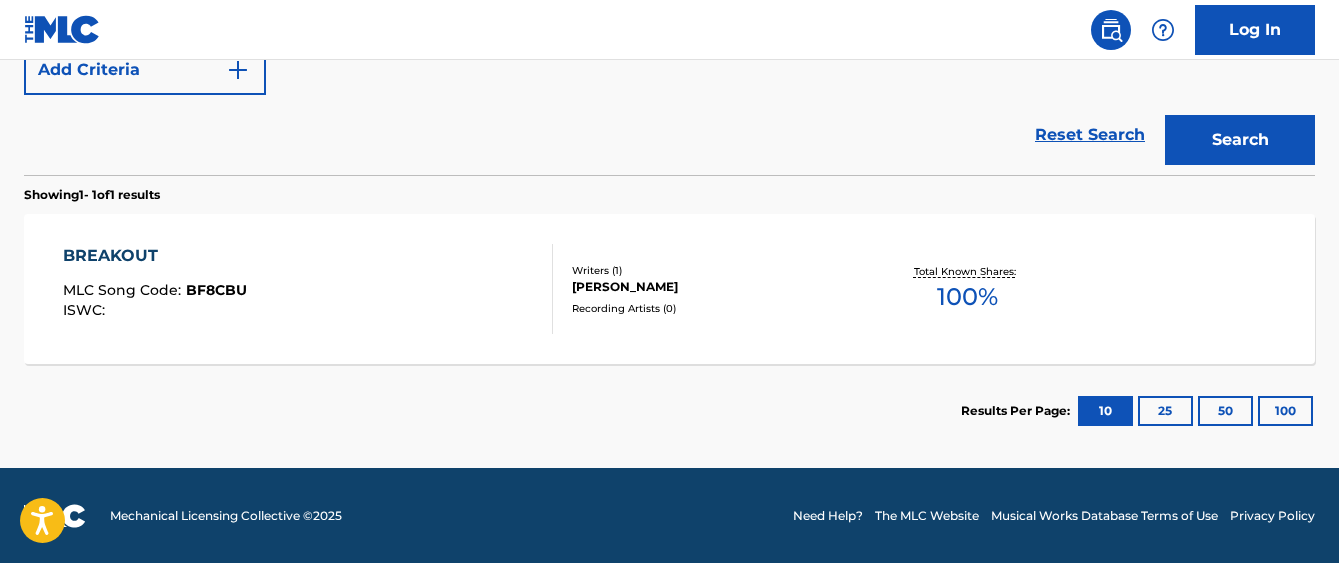 scroll, scrollTop: 525, scrollLeft: 0, axis: vertical 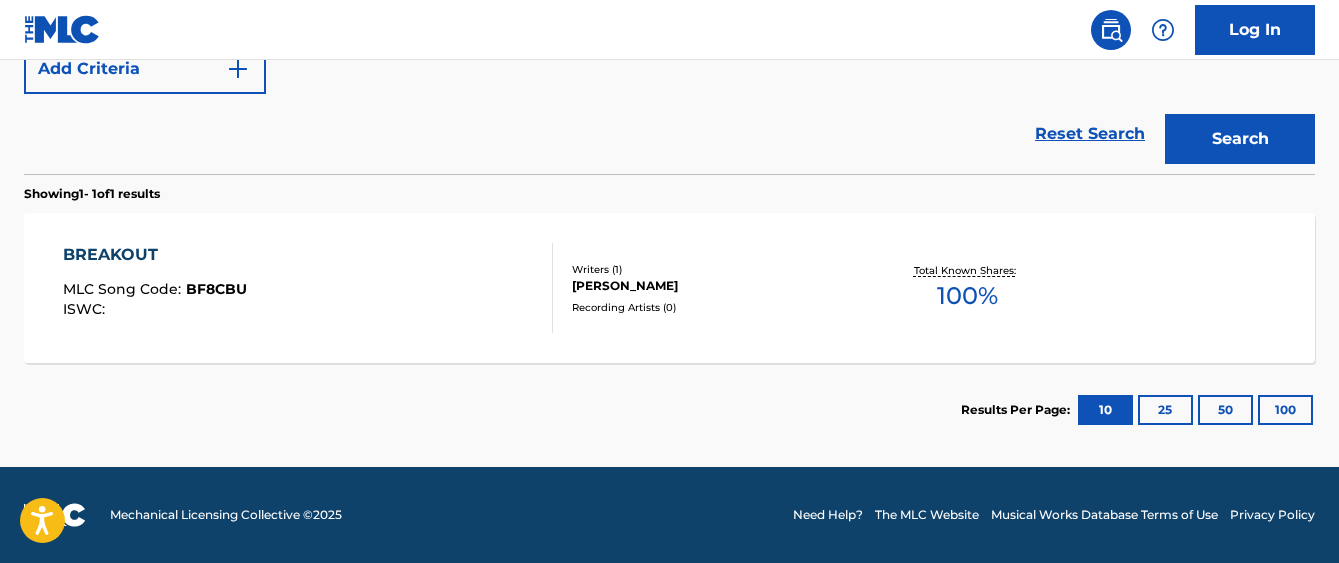 click on "25" at bounding box center (1165, 410) 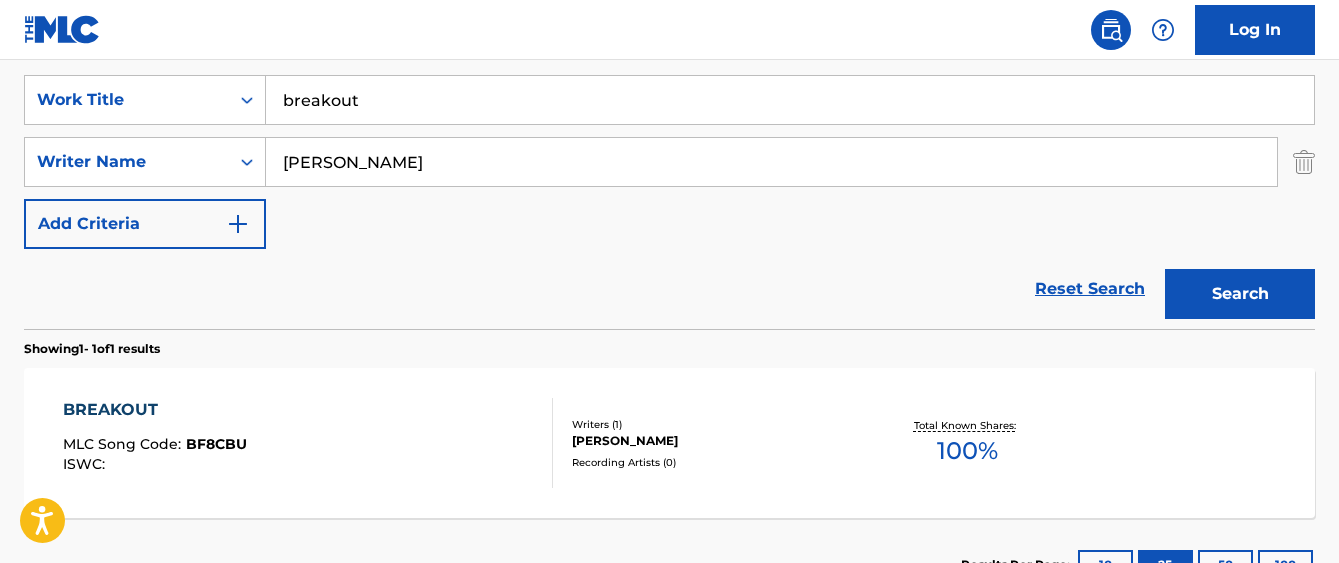 scroll, scrollTop: 525, scrollLeft: 0, axis: vertical 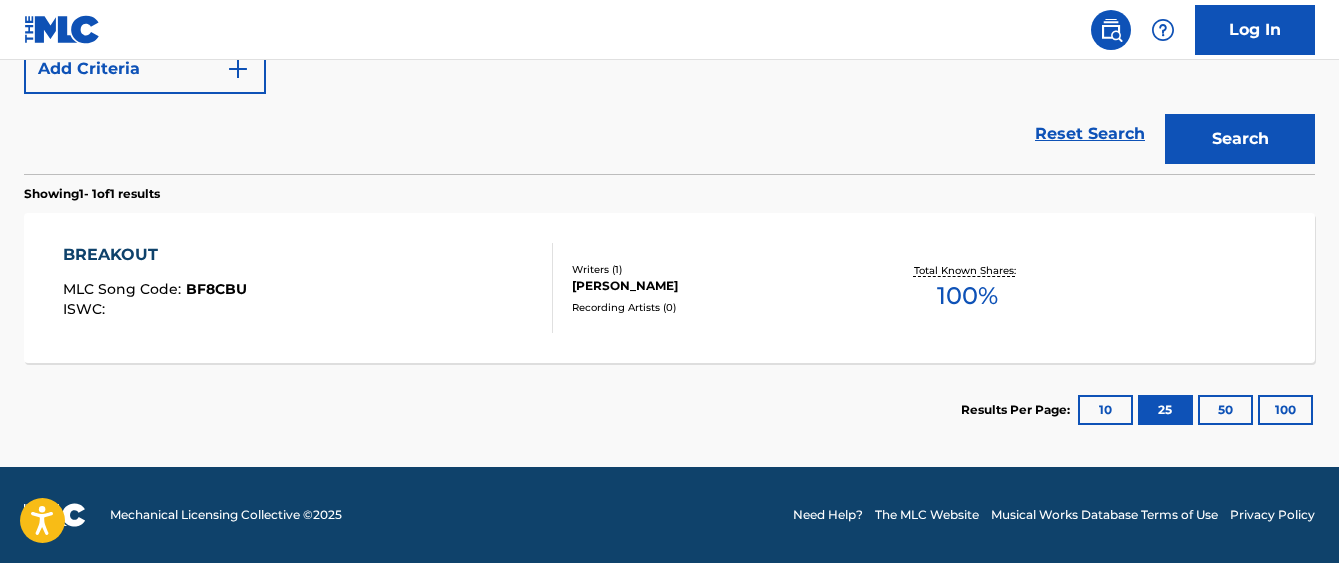 click on "50" at bounding box center (1225, 410) 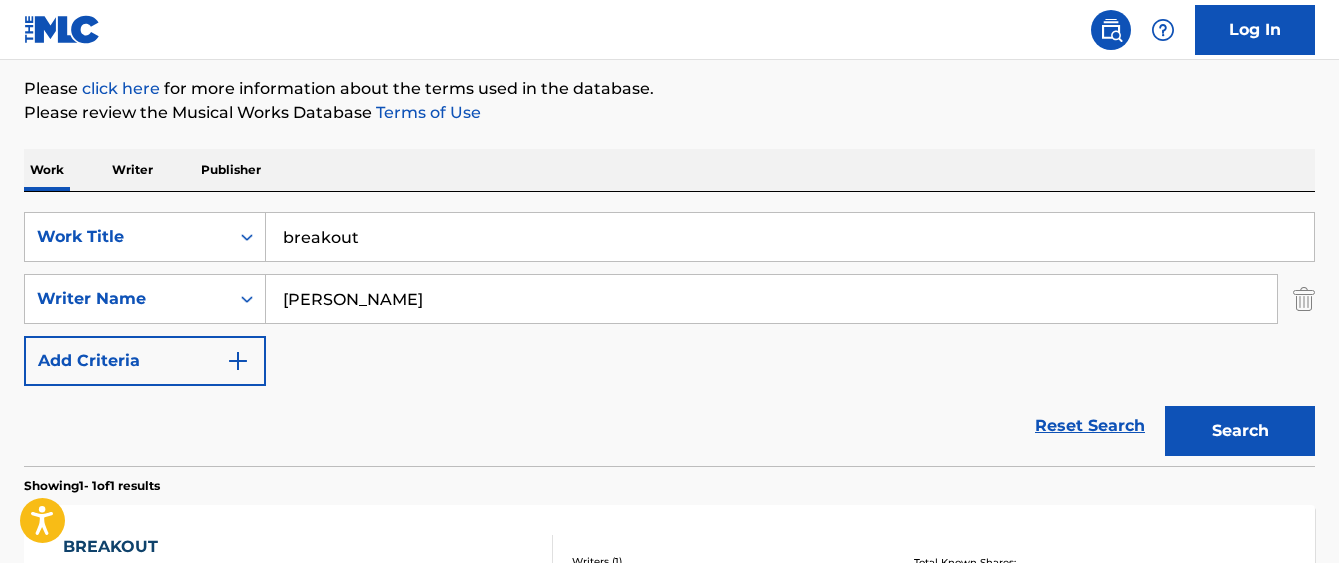 scroll, scrollTop: 134, scrollLeft: 0, axis: vertical 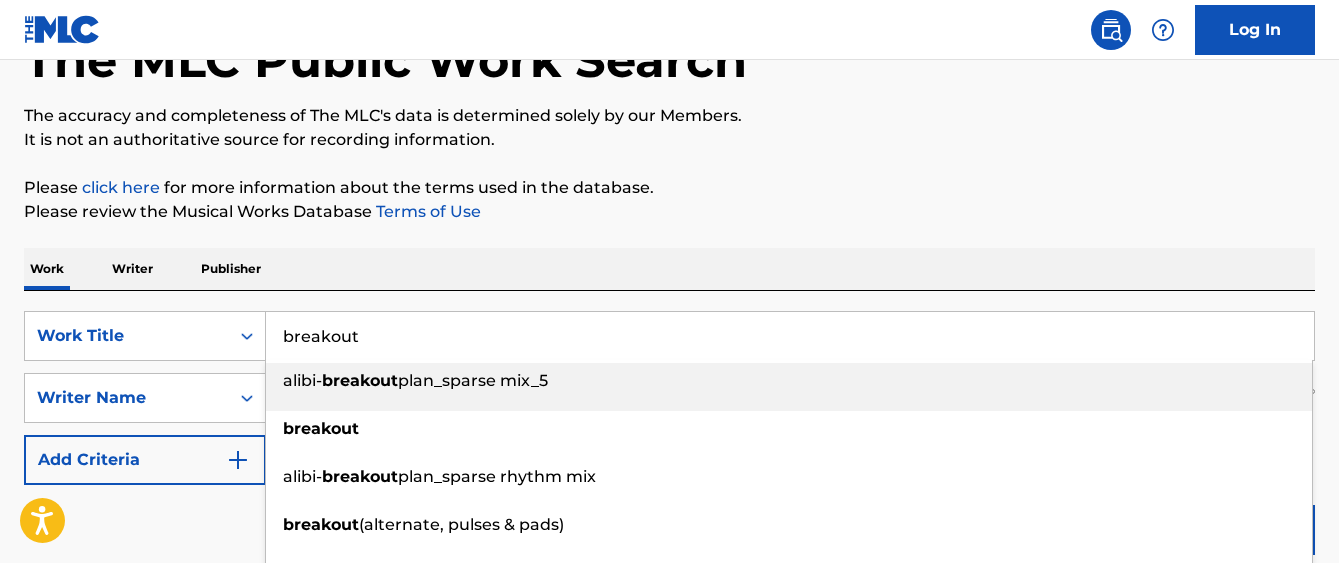drag, startPoint x: 471, startPoint y: 339, endPoint x: 503, endPoint y: 238, distance: 105.9481 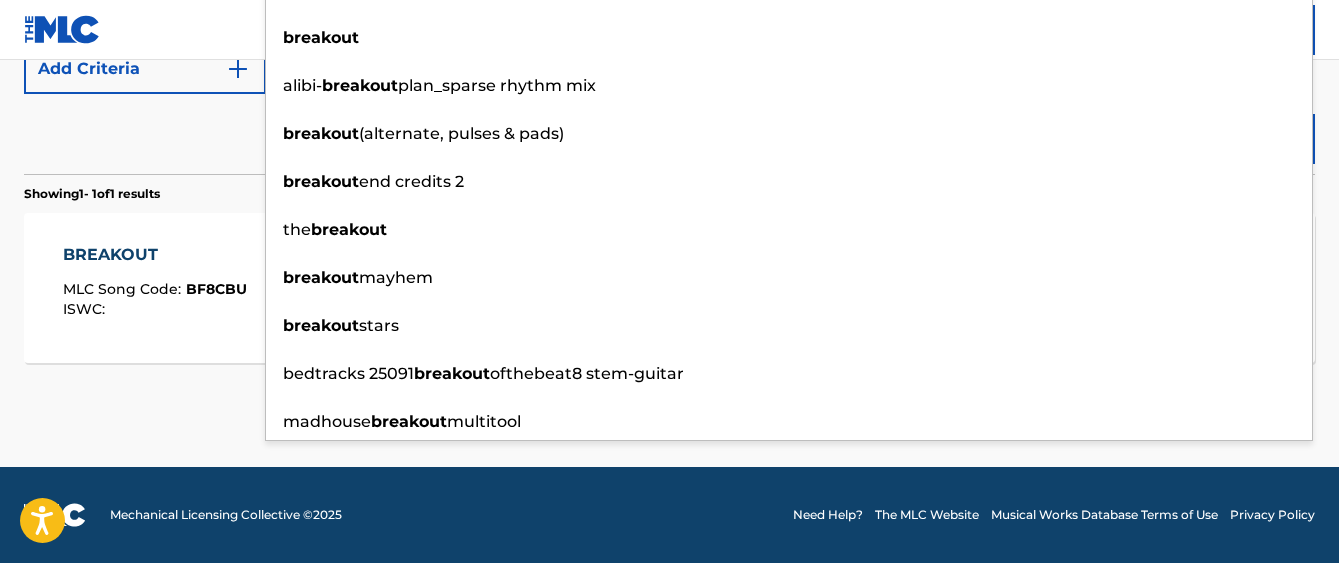 click on "Results Per Page: 10 25 50 100" at bounding box center [669, 410] 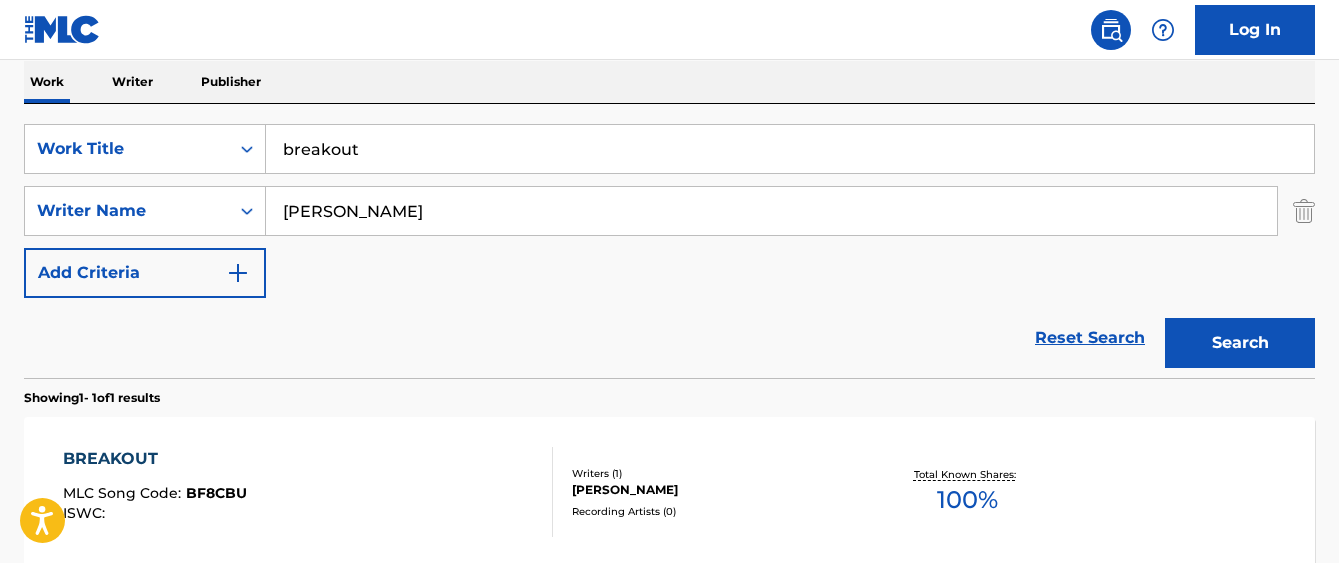 scroll, scrollTop: 311, scrollLeft: 0, axis: vertical 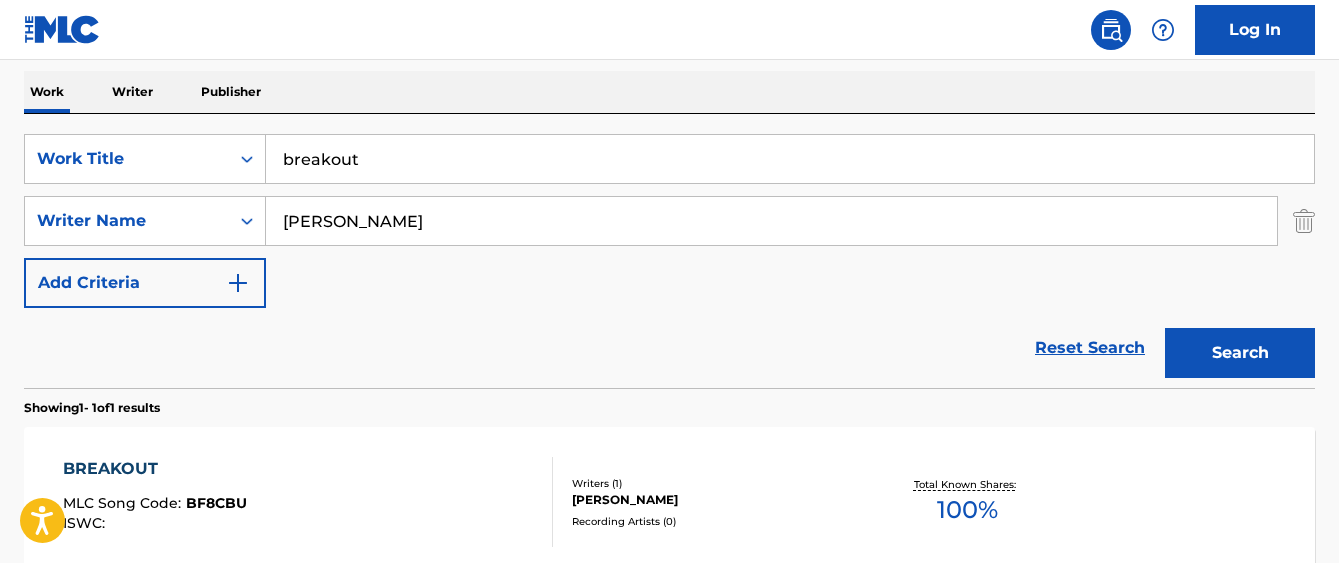 click on "breakout" at bounding box center (790, 159) 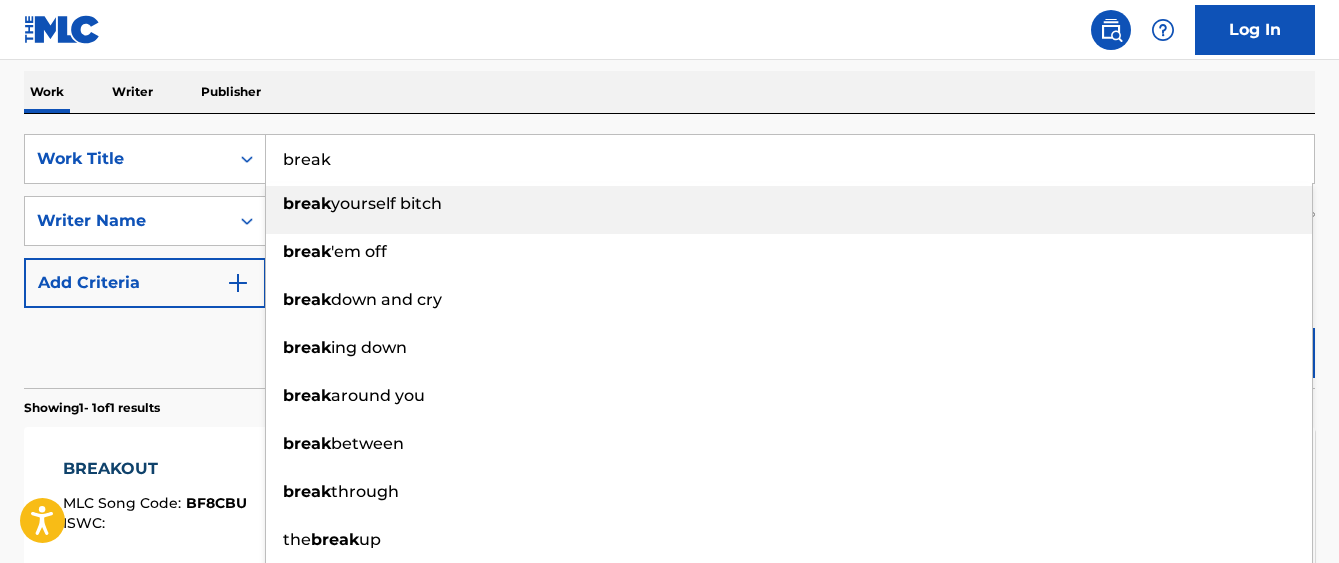 type on "break" 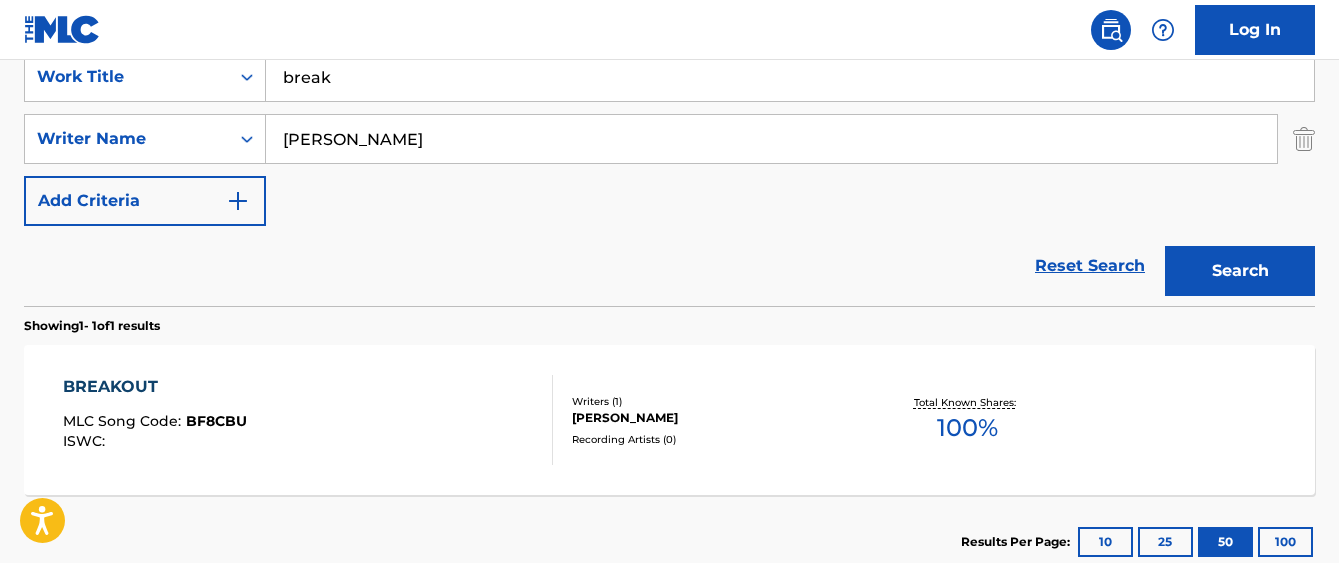 scroll, scrollTop: 525, scrollLeft: 0, axis: vertical 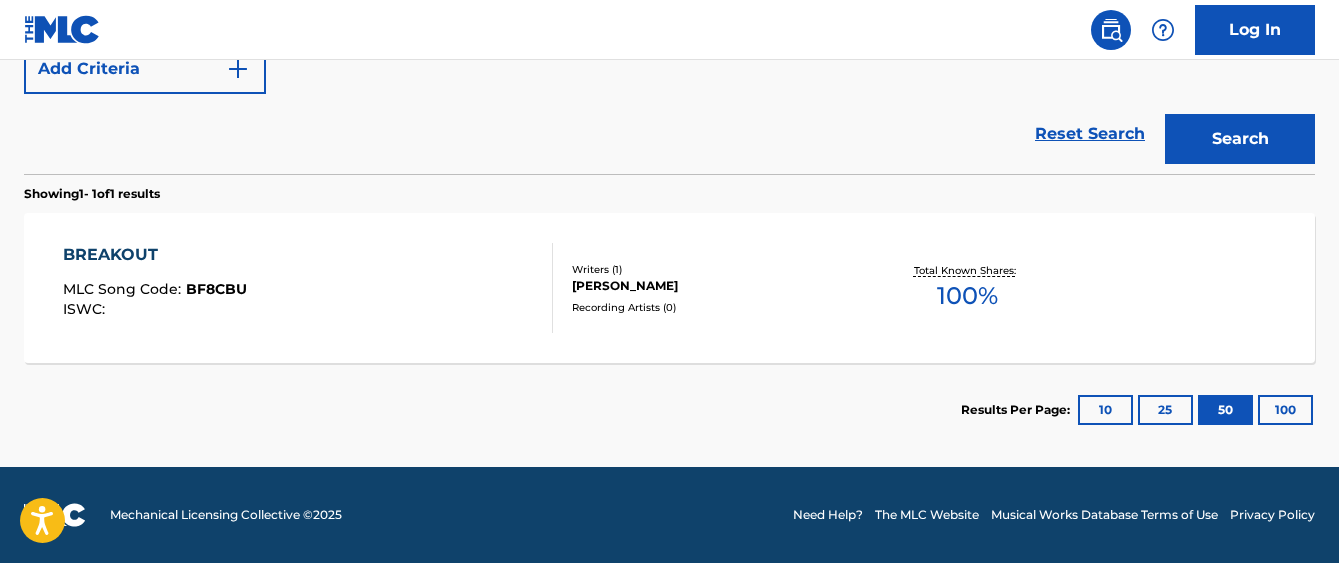 click on "Search" at bounding box center (1240, 139) 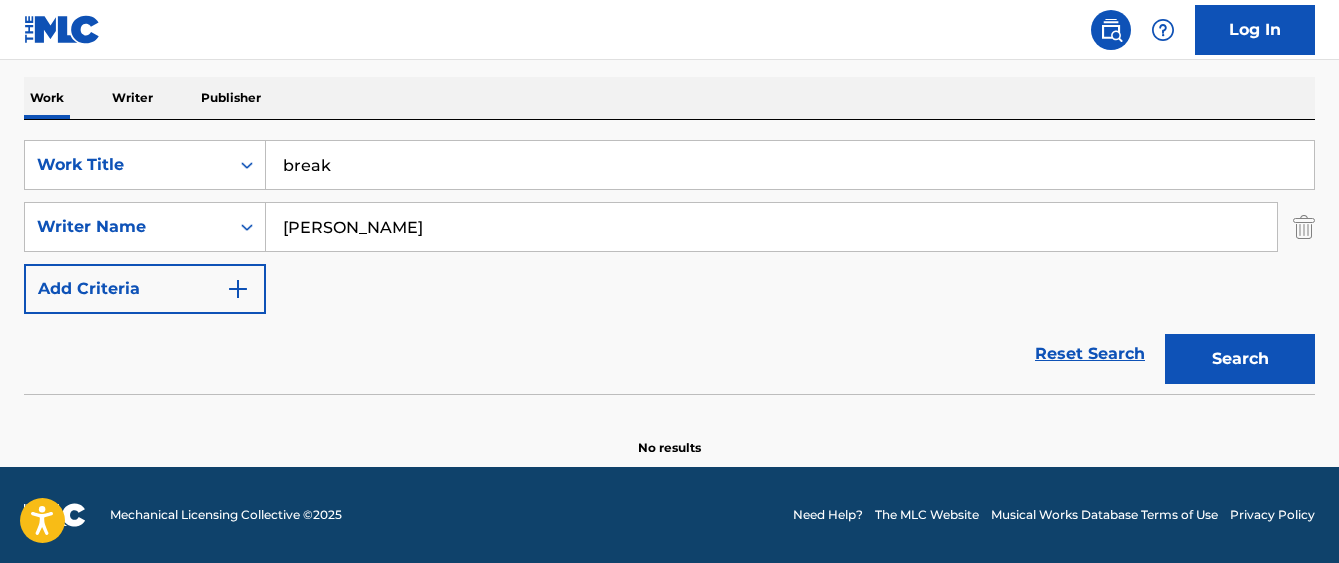 click on "break" at bounding box center (790, 165) 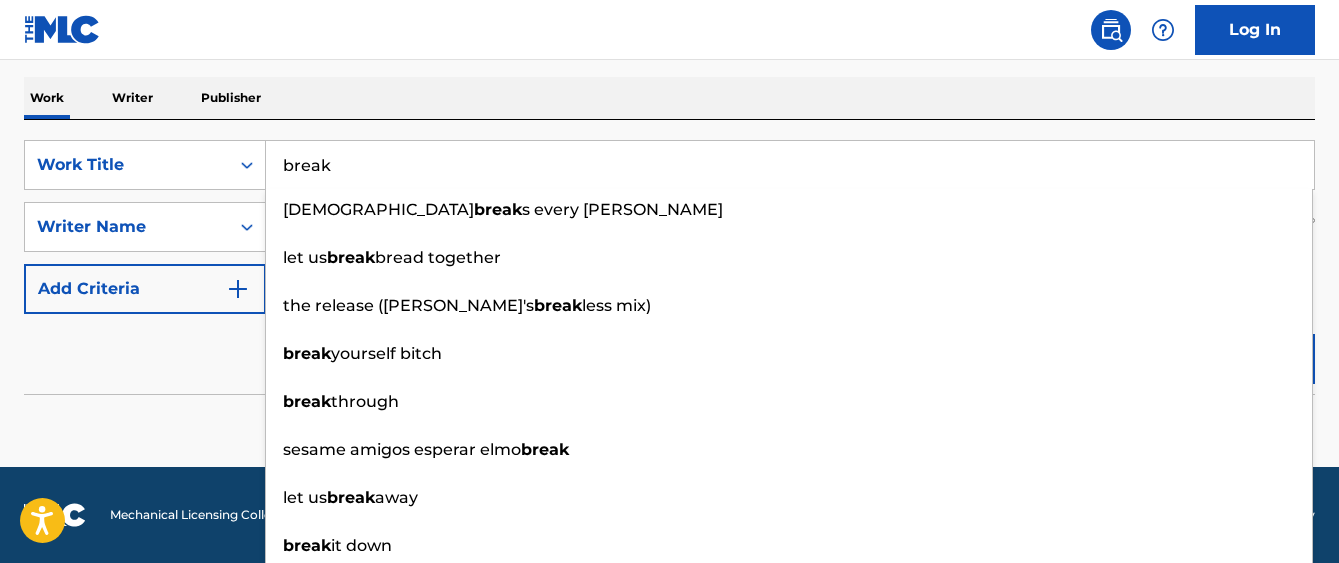 click on "Reset Search Search" at bounding box center (669, 354) 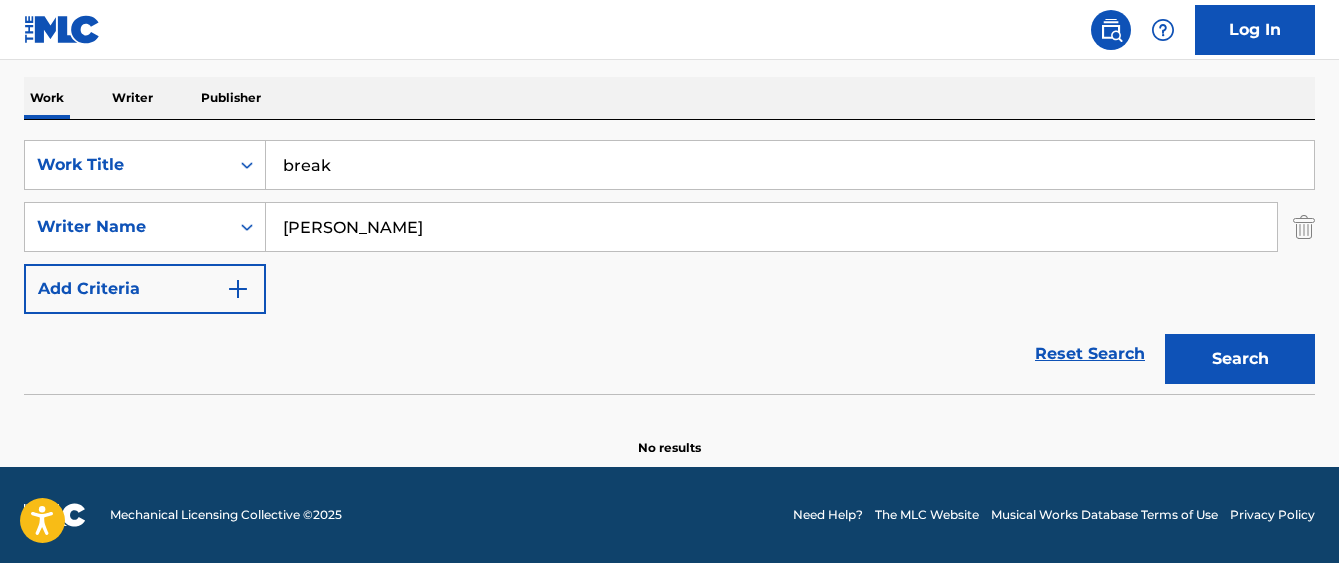 click on "Search" at bounding box center [1240, 359] 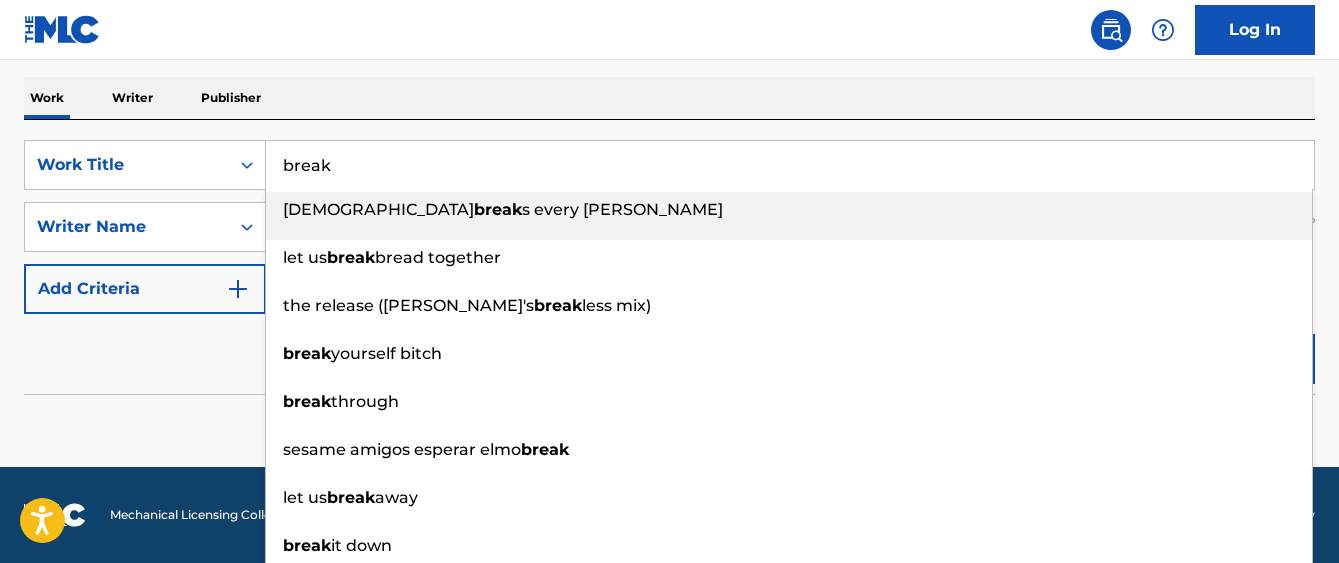 drag, startPoint x: 374, startPoint y: 165, endPoint x: 177, endPoint y: 128, distance: 200.4445 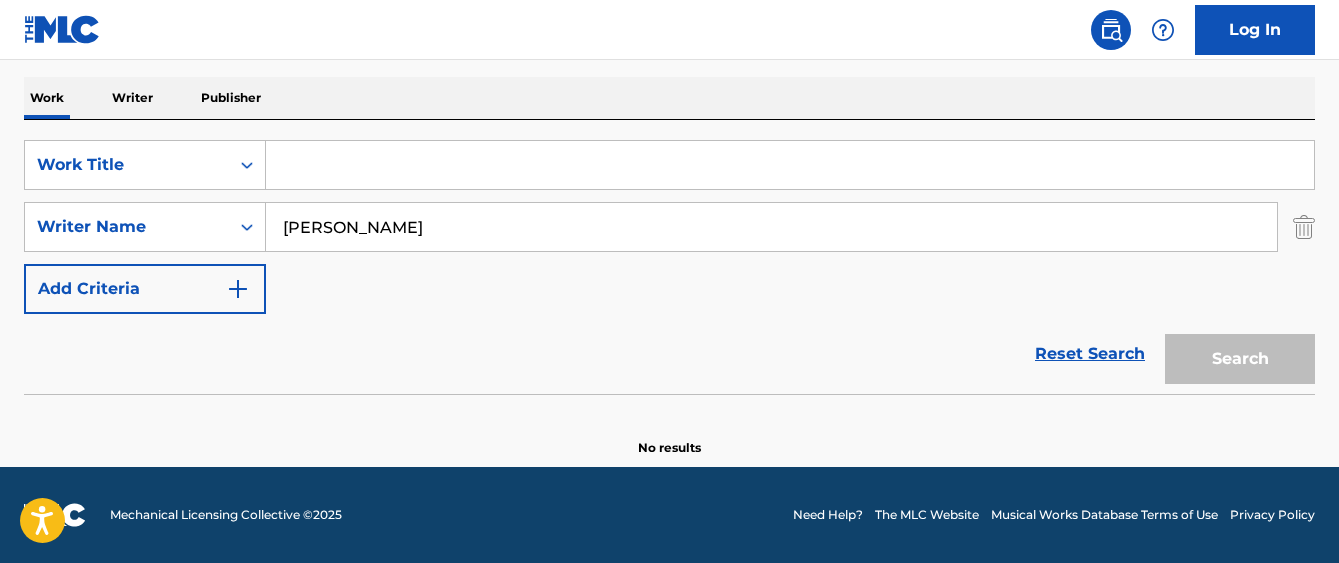click on "Search" at bounding box center [1235, 354] 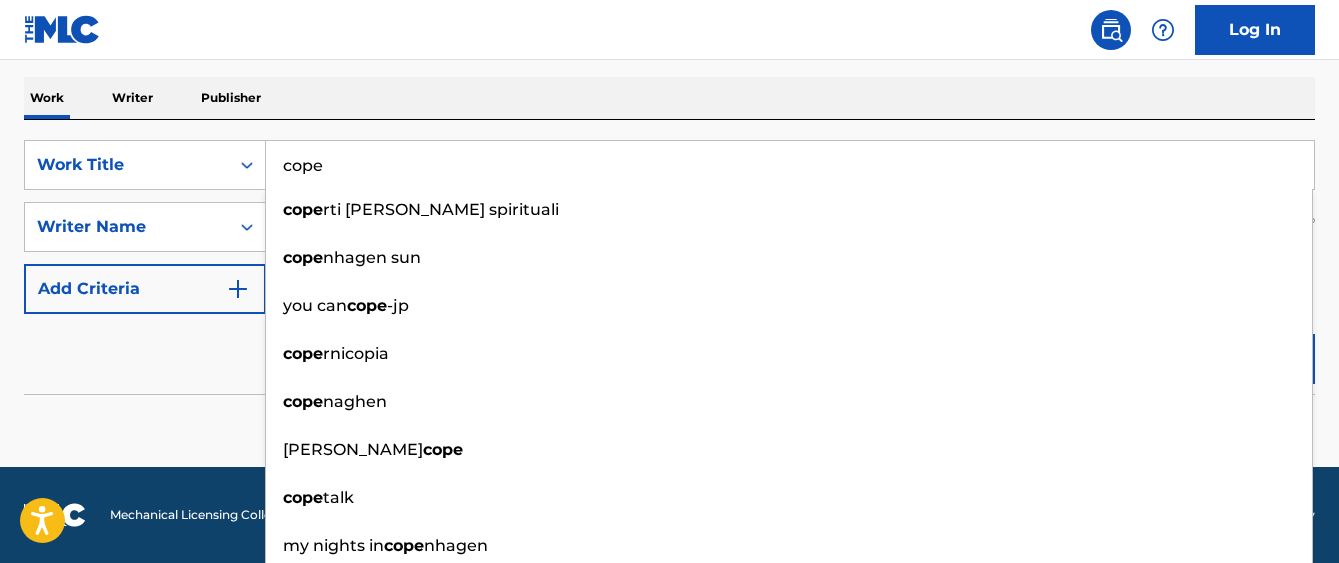 type on "cope" 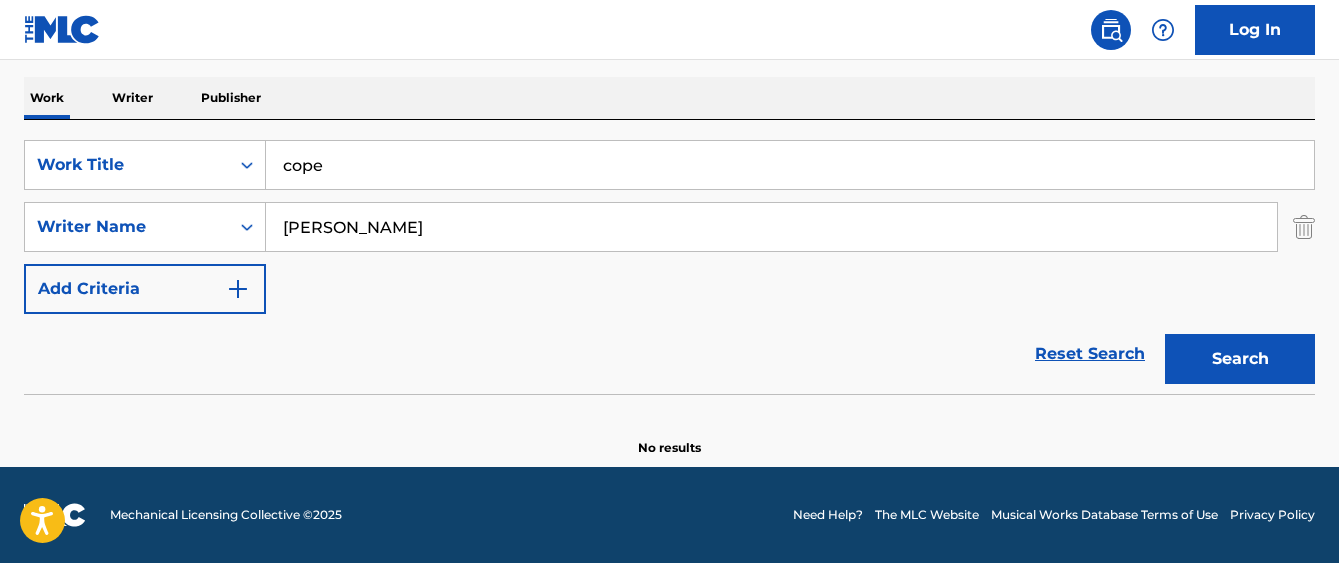 click on "Search" at bounding box center [1240, 359] 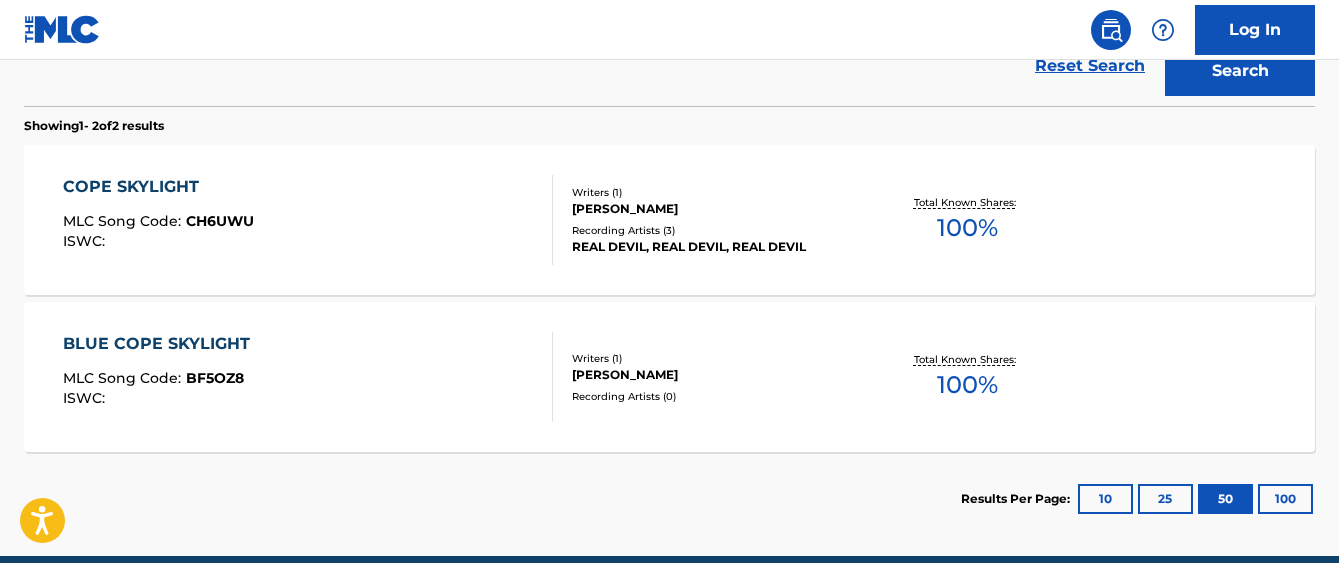 scroll, scrollTop: 594, scrollLeft: 0, axis: vertical 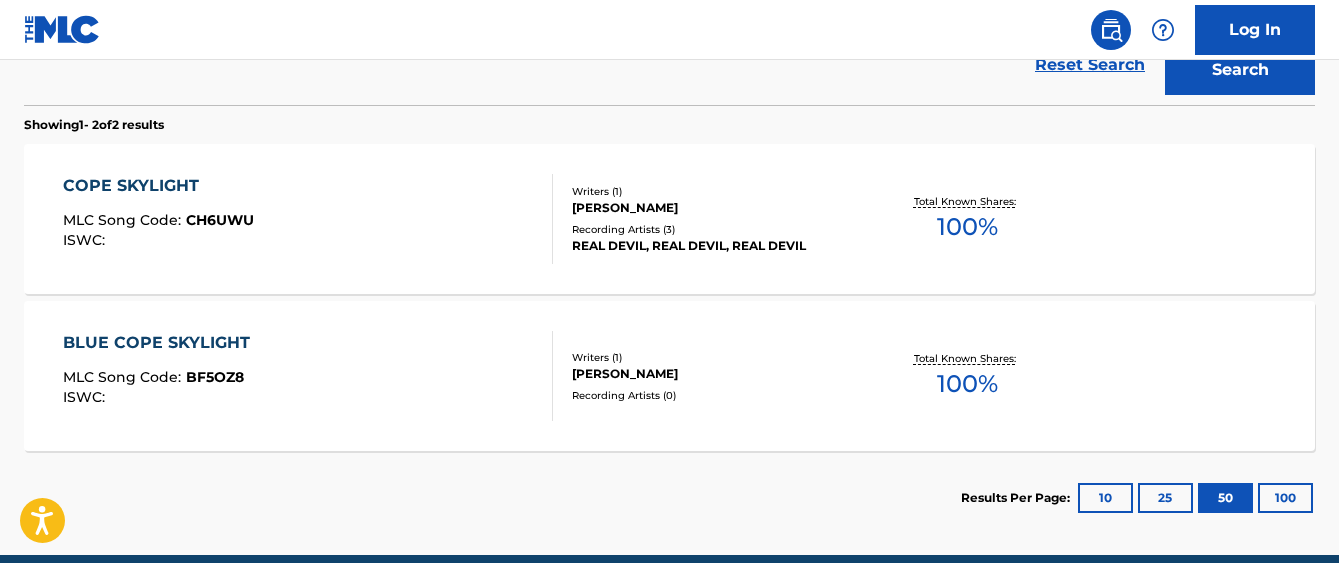 click on "BLUE COPE SKYLIGHT" at bounding box center (161, 343) 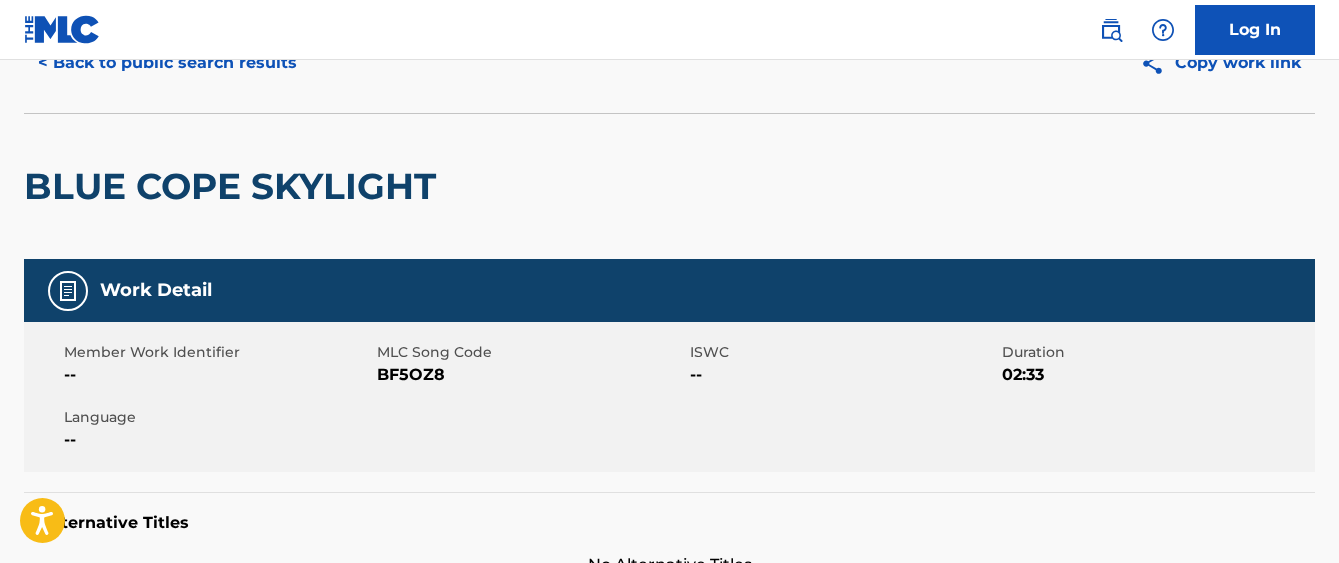 scroll, scrollTop: 32, scrollLeft: 0, axis: vertical 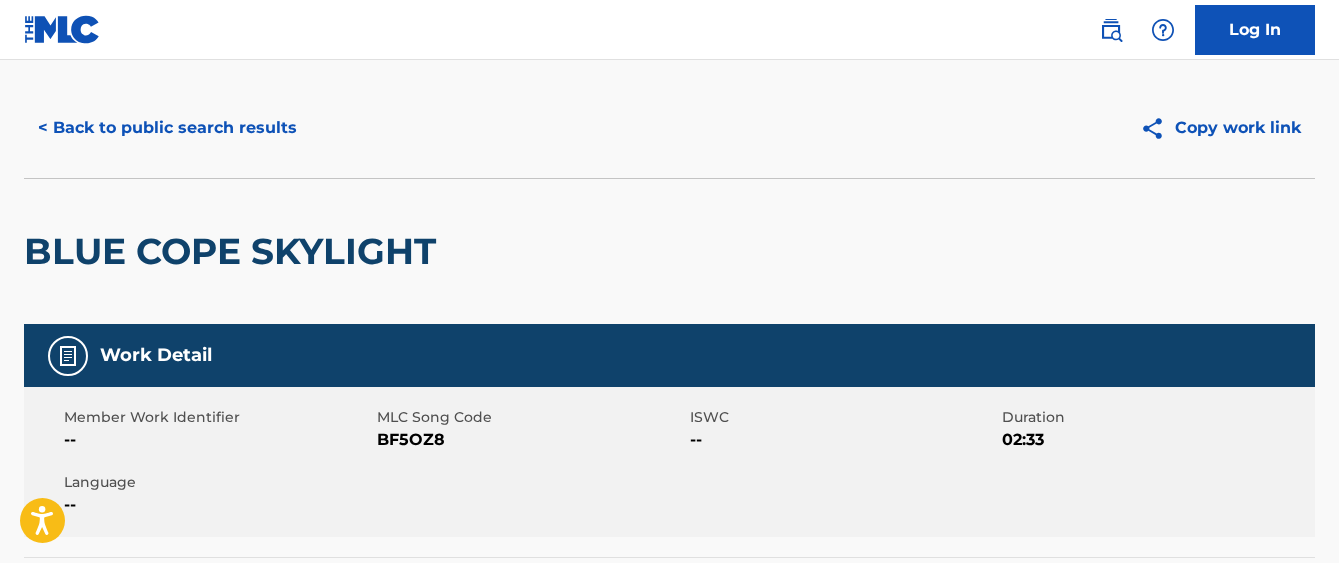 click on "< Back to public search results" at bounding box center [167, 128] 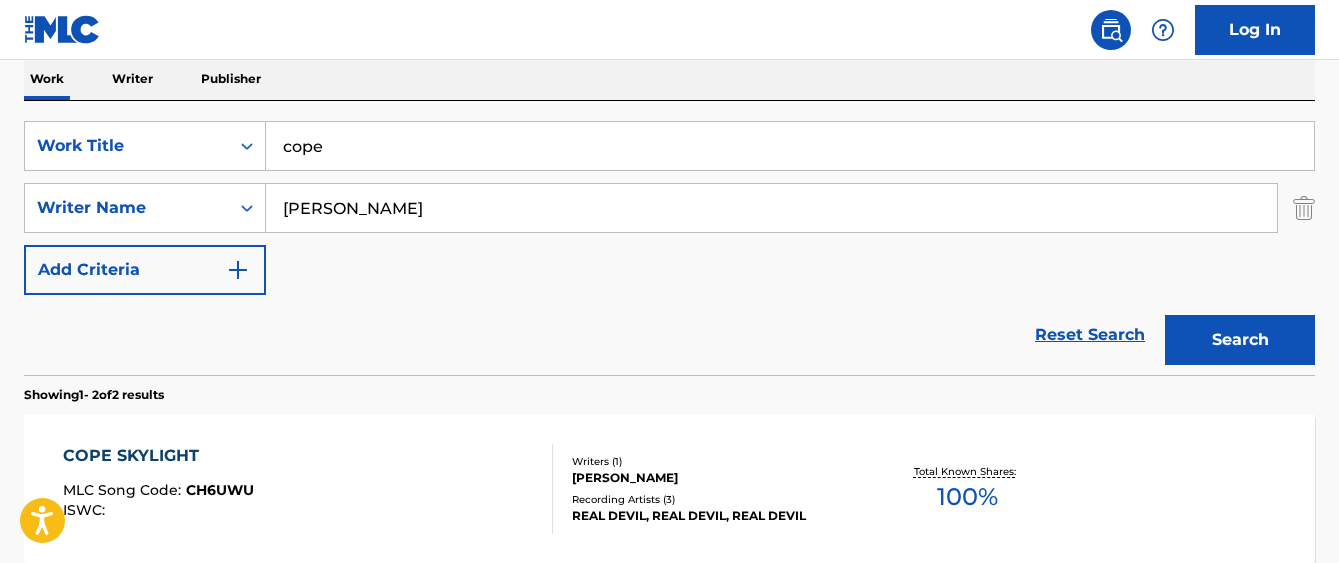 scroll, scrollTop: 299, scrollLeft: 0, axis: vertical 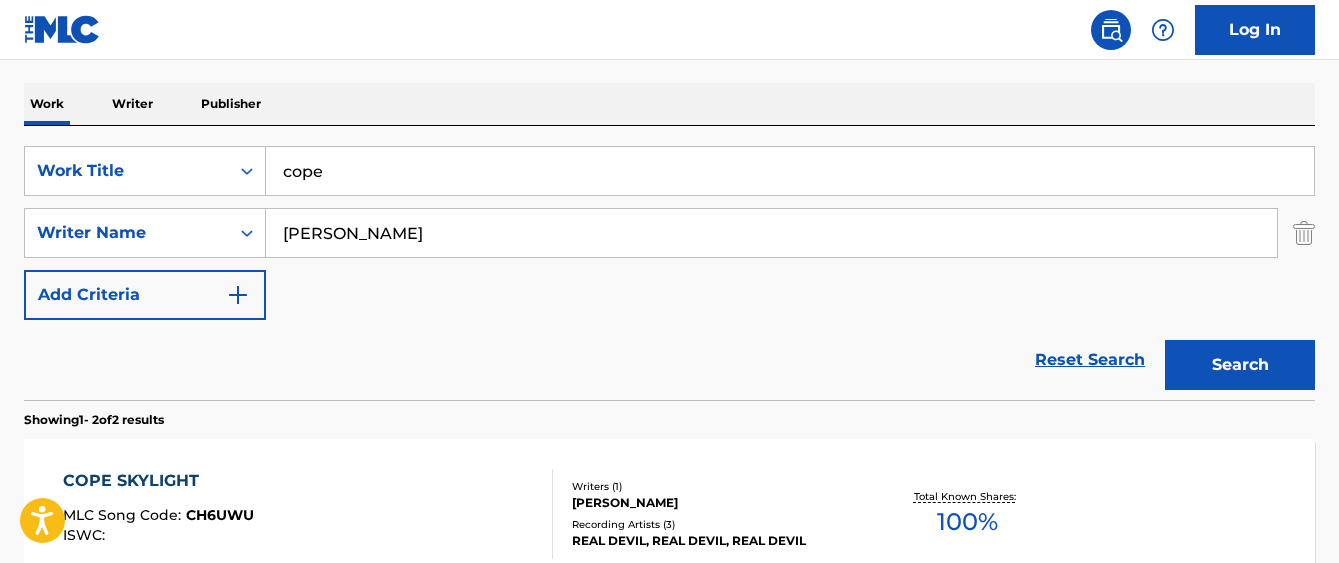 click on "cope" at bounding box center (790, 171) 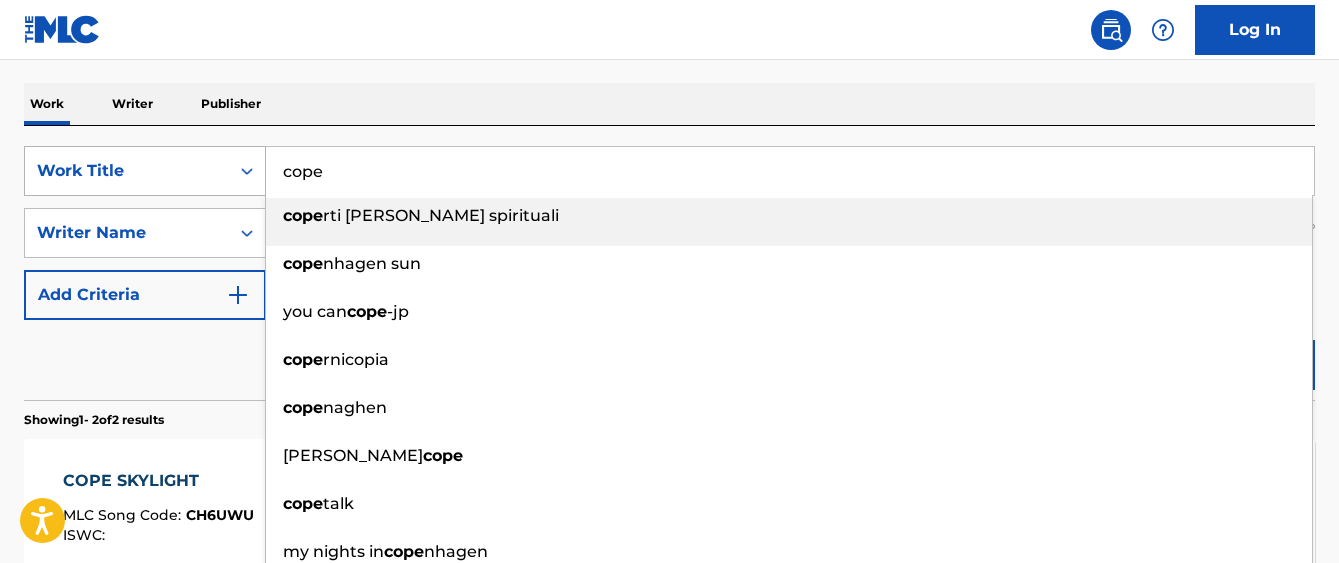 drag, startPoint x: 405, startPoint y: 185, endPoint x: 238, endPoint y: 158, distance: 169.16855 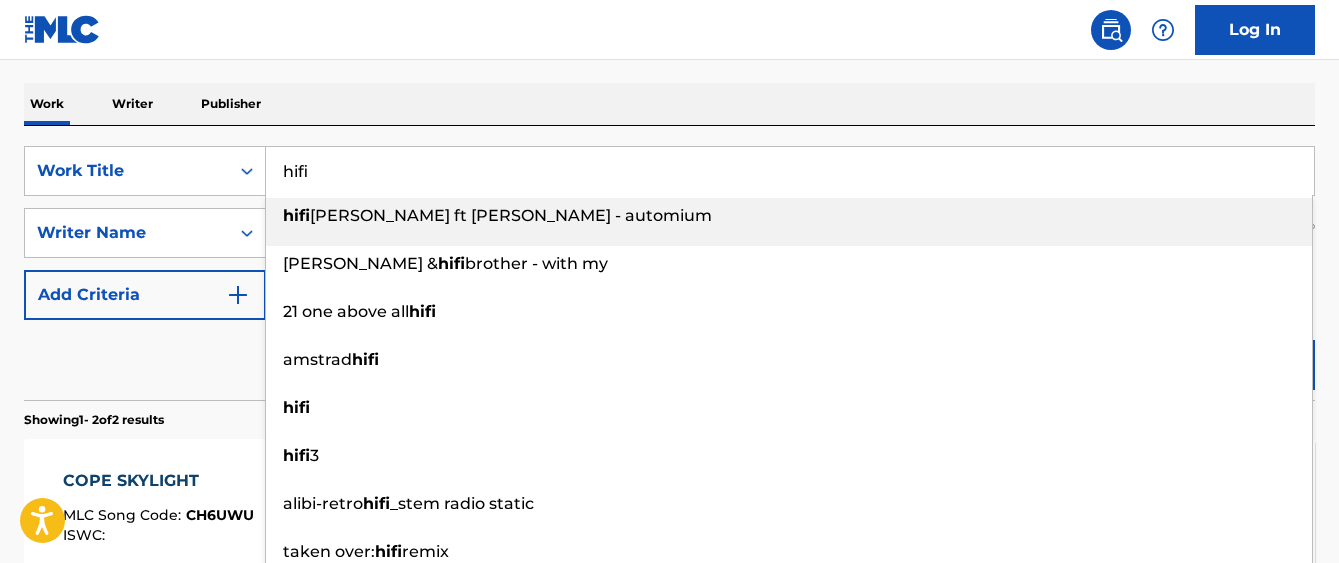 type on "hifi" 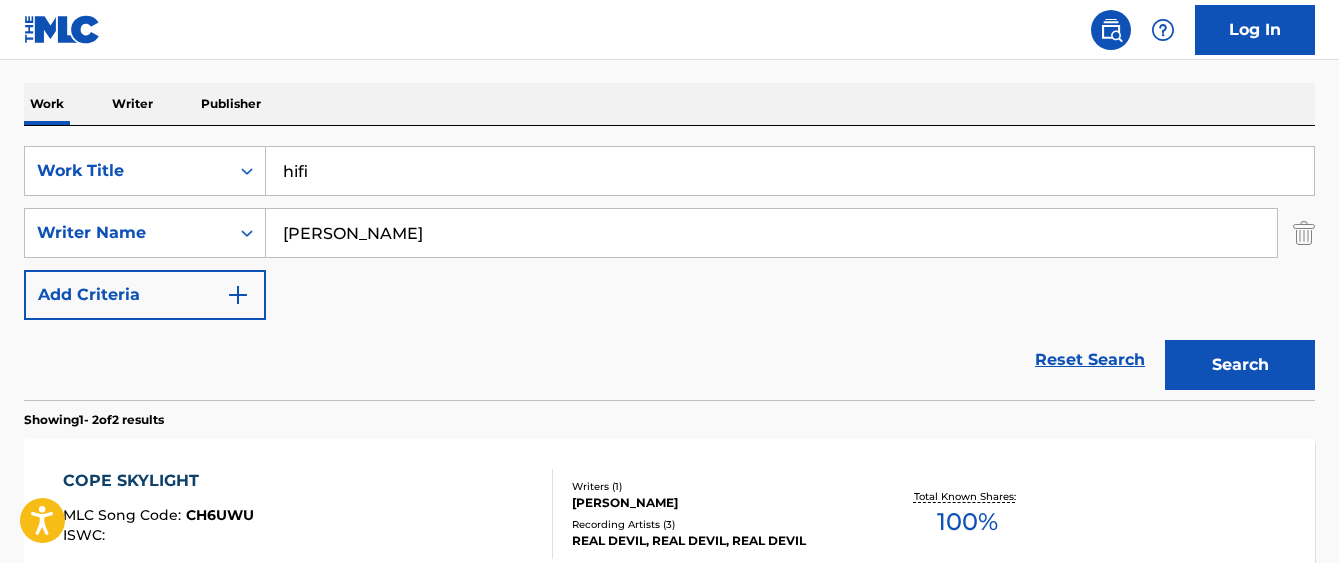 click on "Search" at bounding box center (1240, 365) 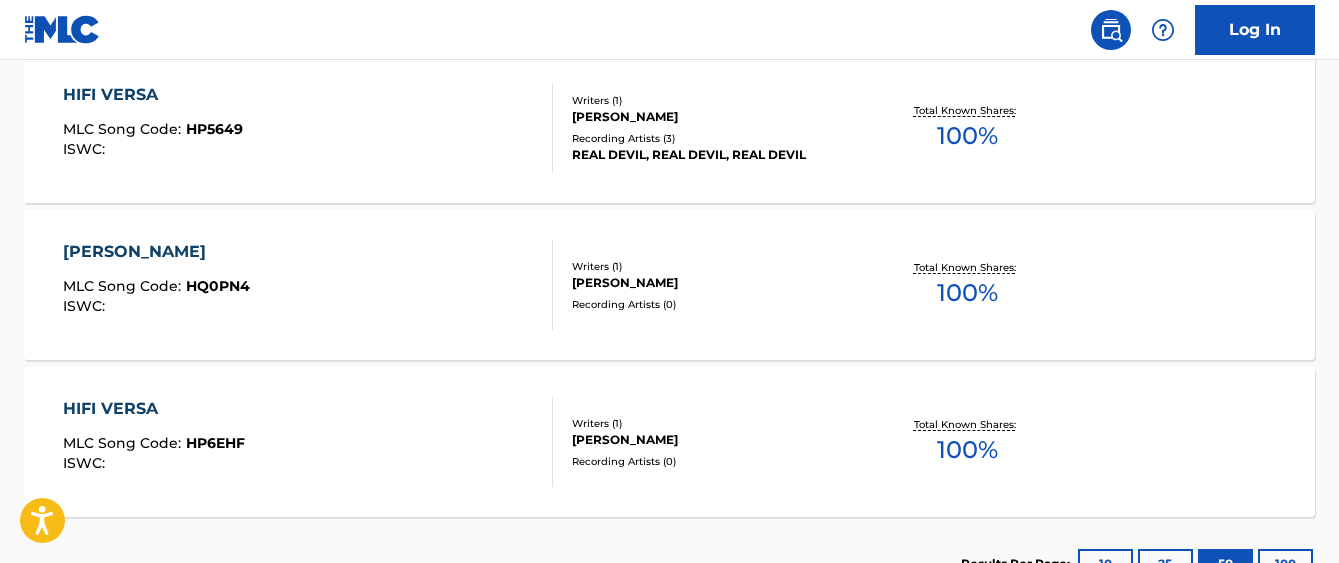 scroll, scrollTop: 689, scrollLeft: 0, axis: vertical 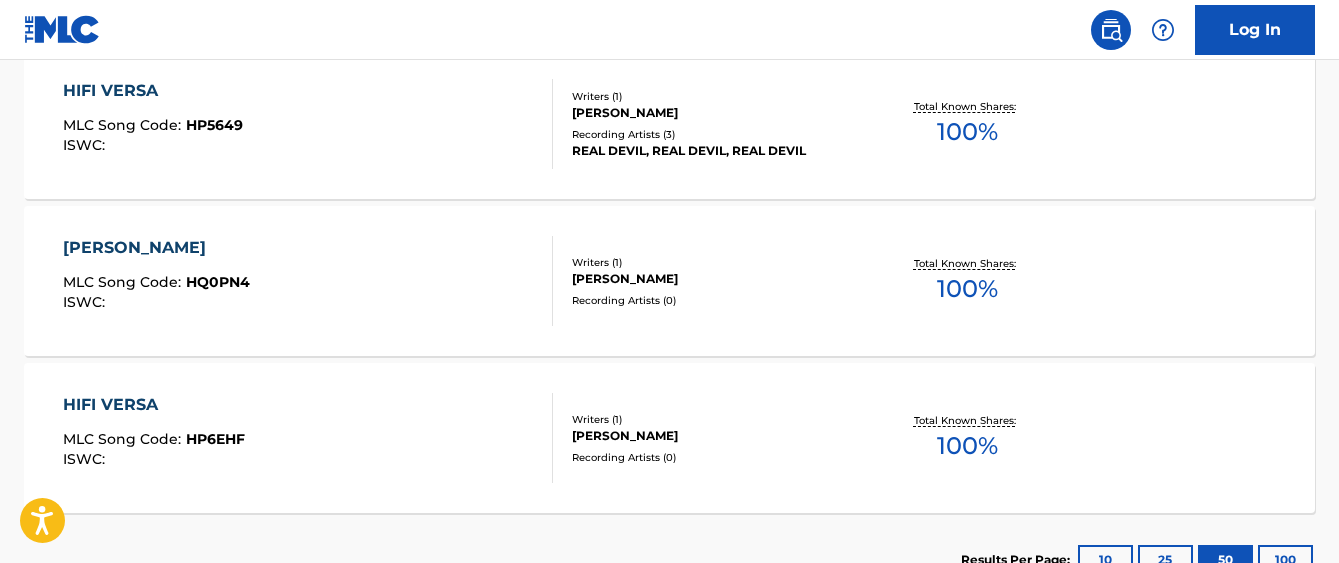 click on "HIFI VERSA" at bounding box center (154, 405) 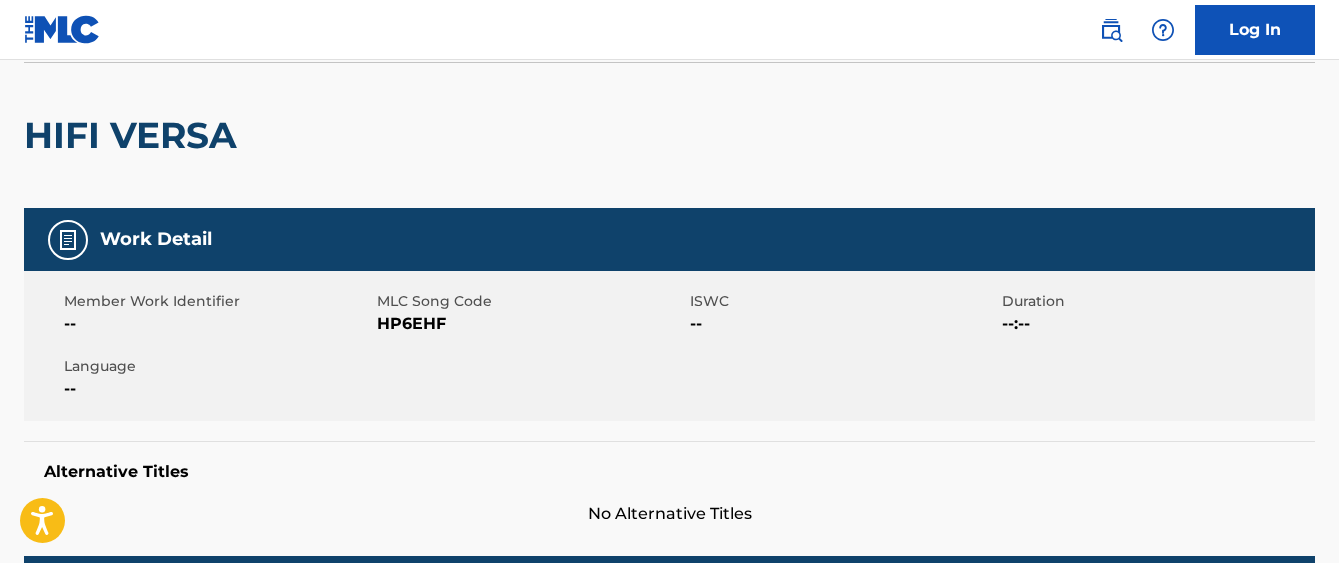 scroll, scrollTop: 63, scrollLeft: 0, axis: vertical 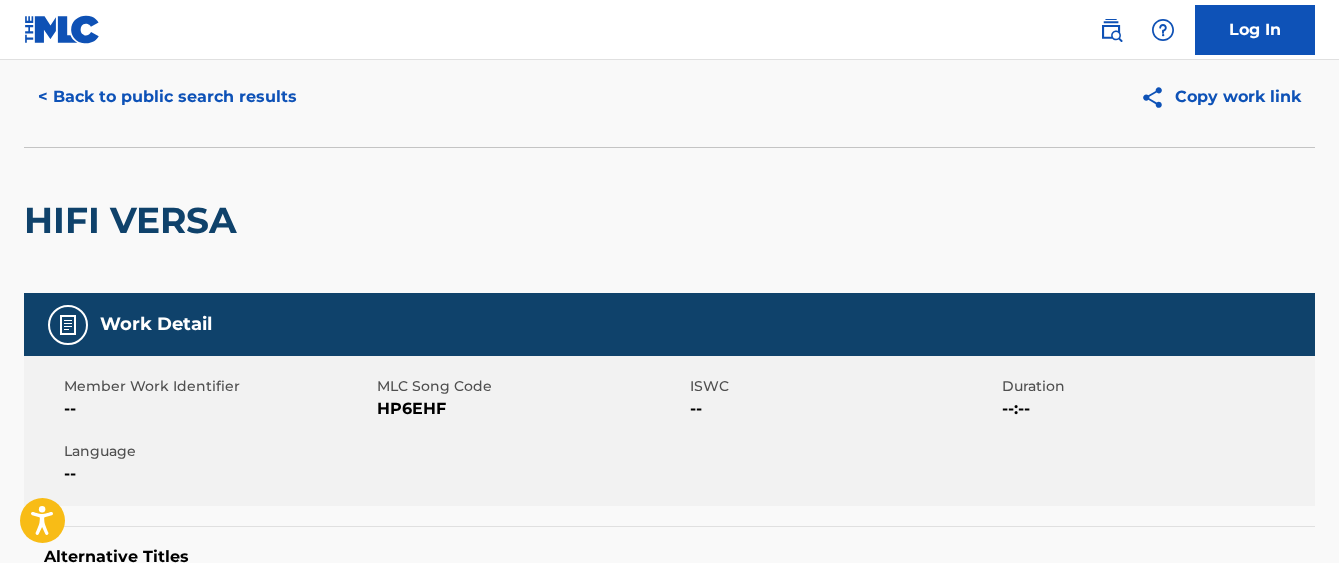 click on "< Back to public search results" at bounding box center [167, 97] 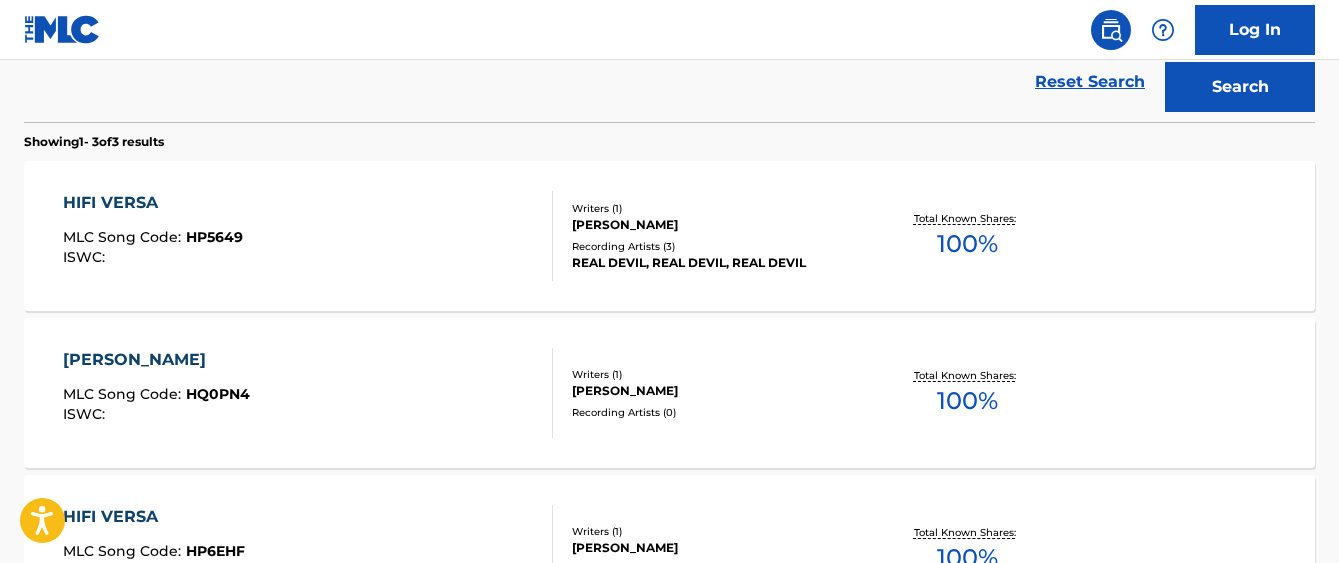 scroll, scrollTop: 552, scrollLeft: 0, axis: vertical 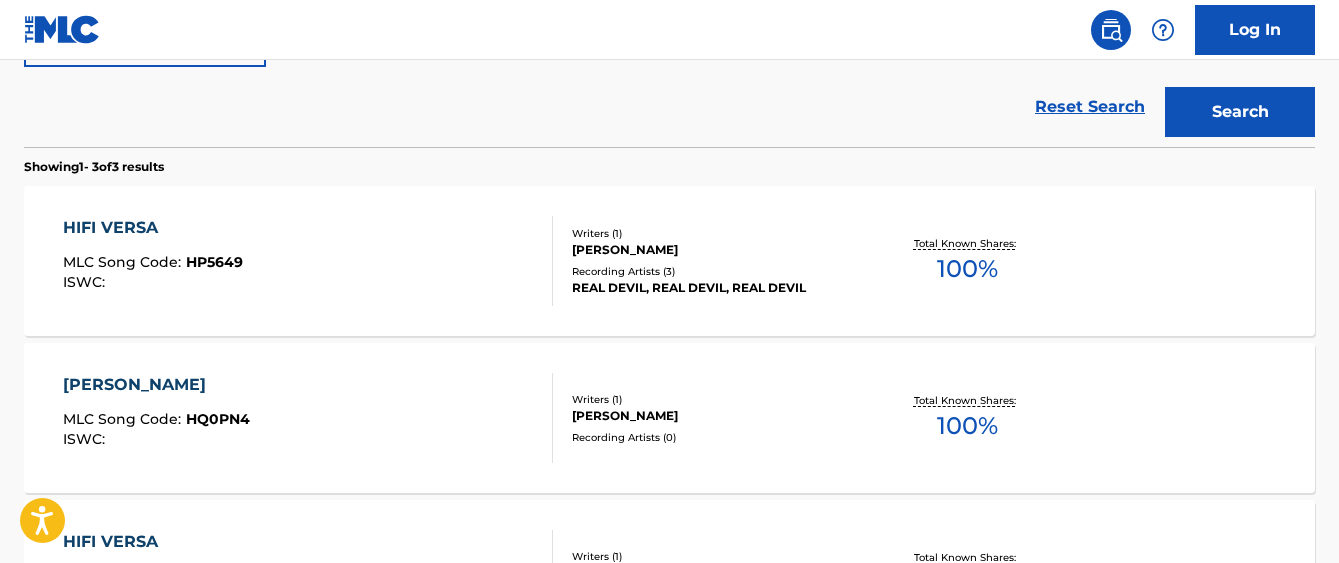 click on "HIFI VERSA" at bounding box center [153, 228] 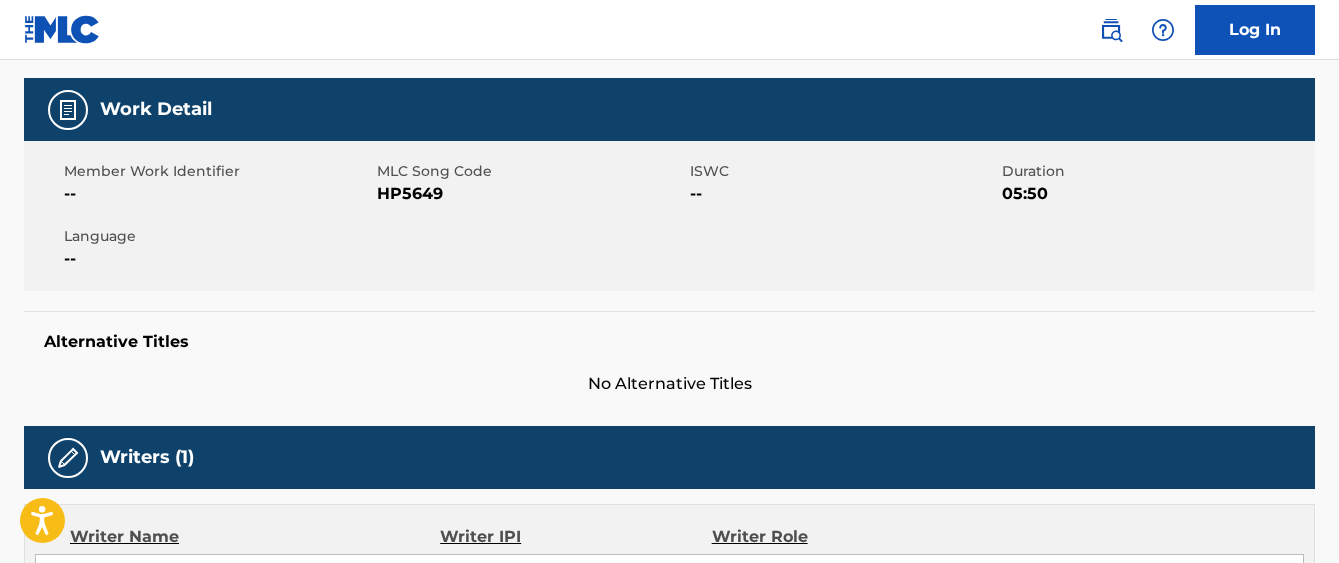 scroll, scrollTop: 0, scrollLeft: 0, axis: both 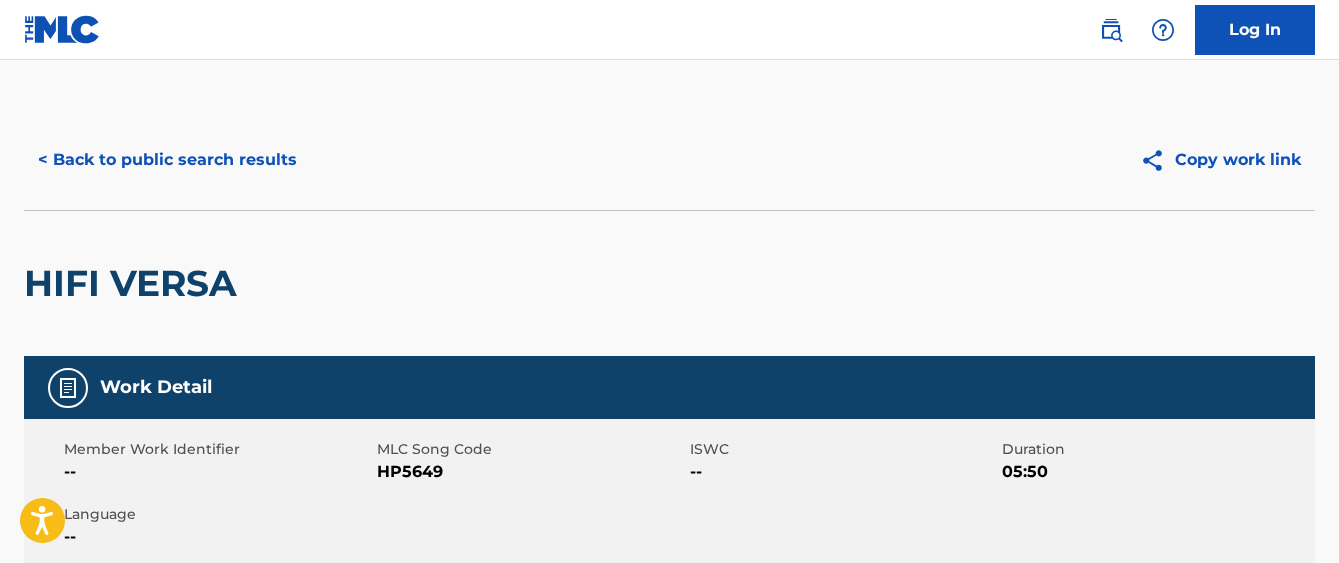 click on "< Back to public search results" at bounding box center [167, 160] 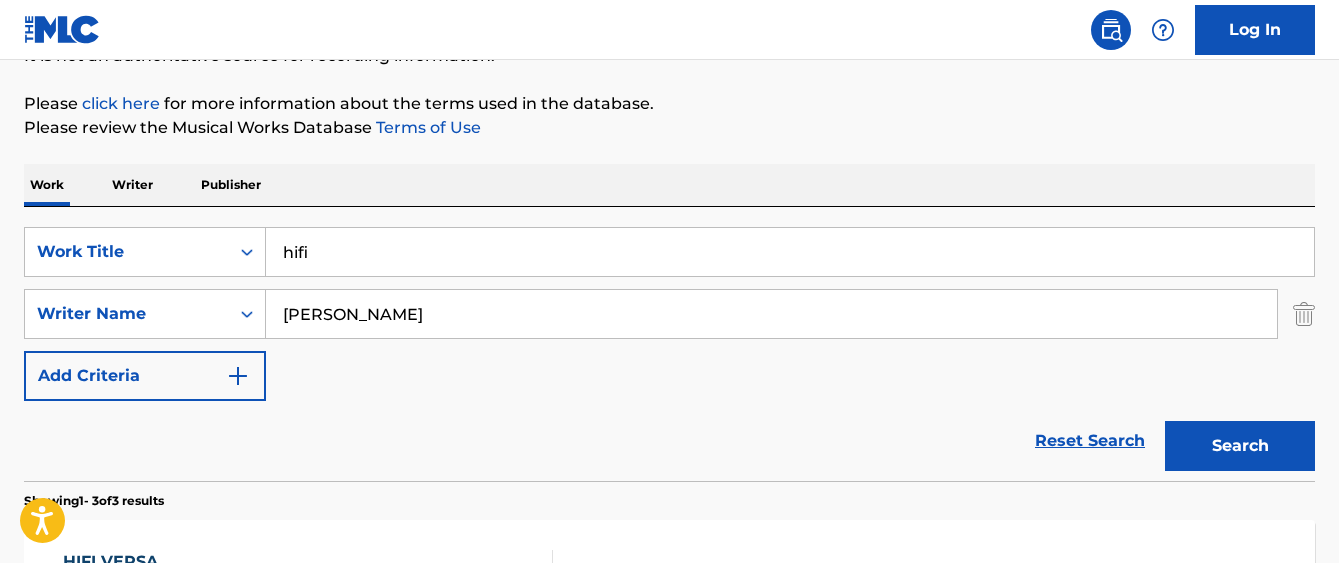 scroll, scrollTop: 345, scrollLeft: 0, axis: vertical 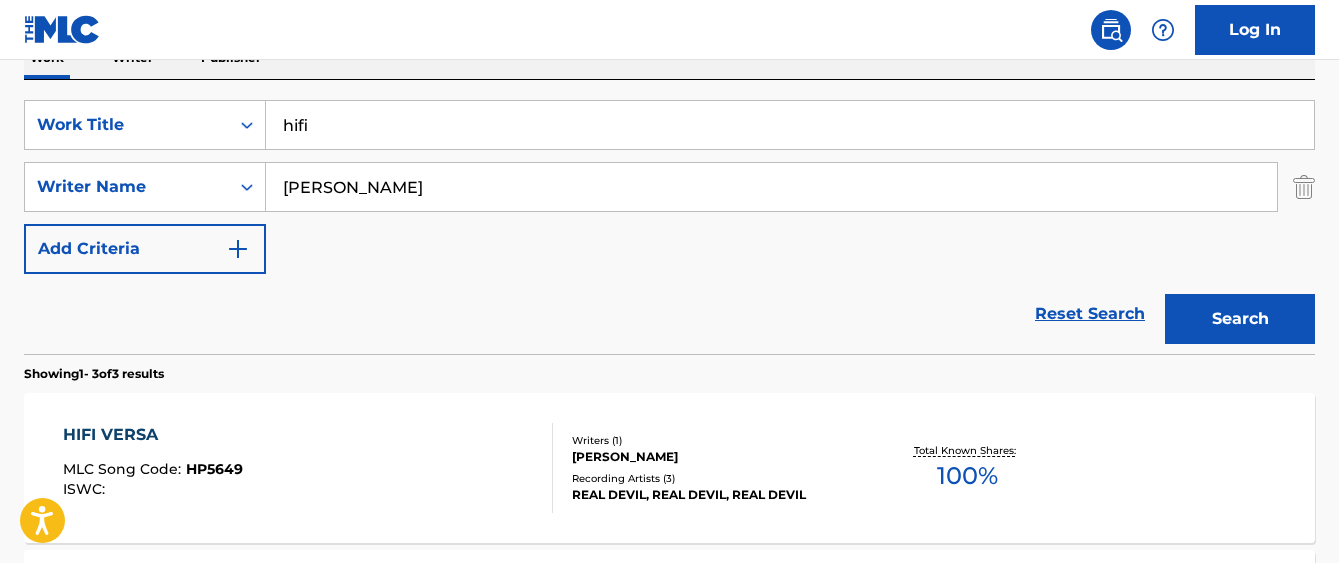 click on "[PERSON_NAME]" at bounding box center (771, 187) 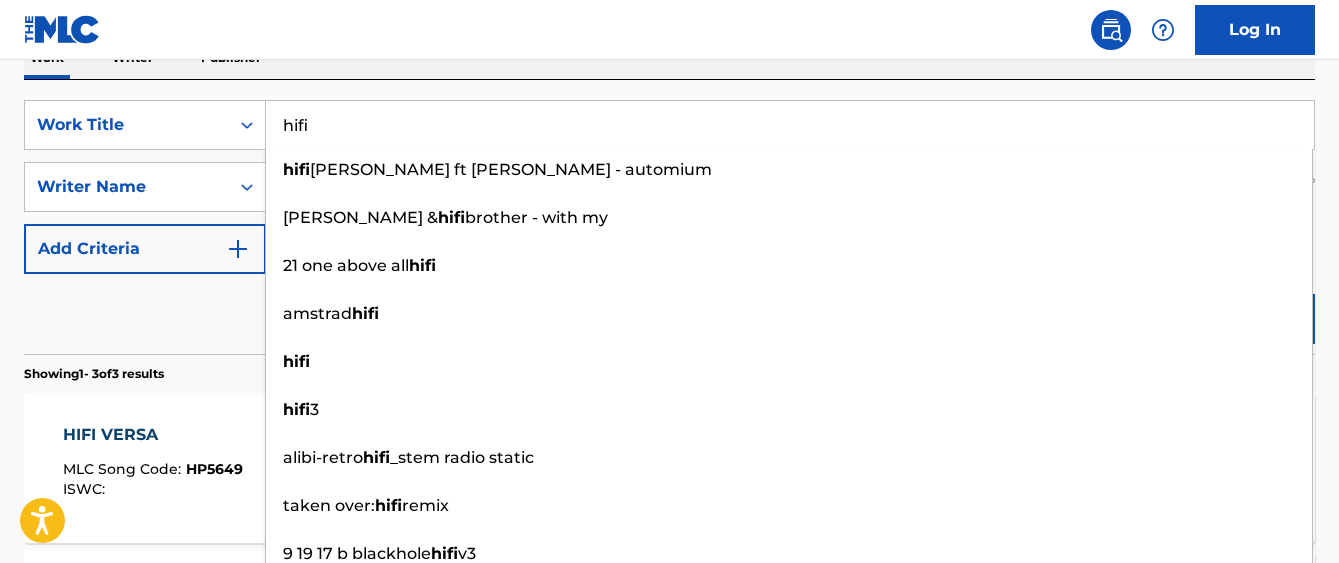 click on "Reset Search Search" at bounding box center [669, 314] 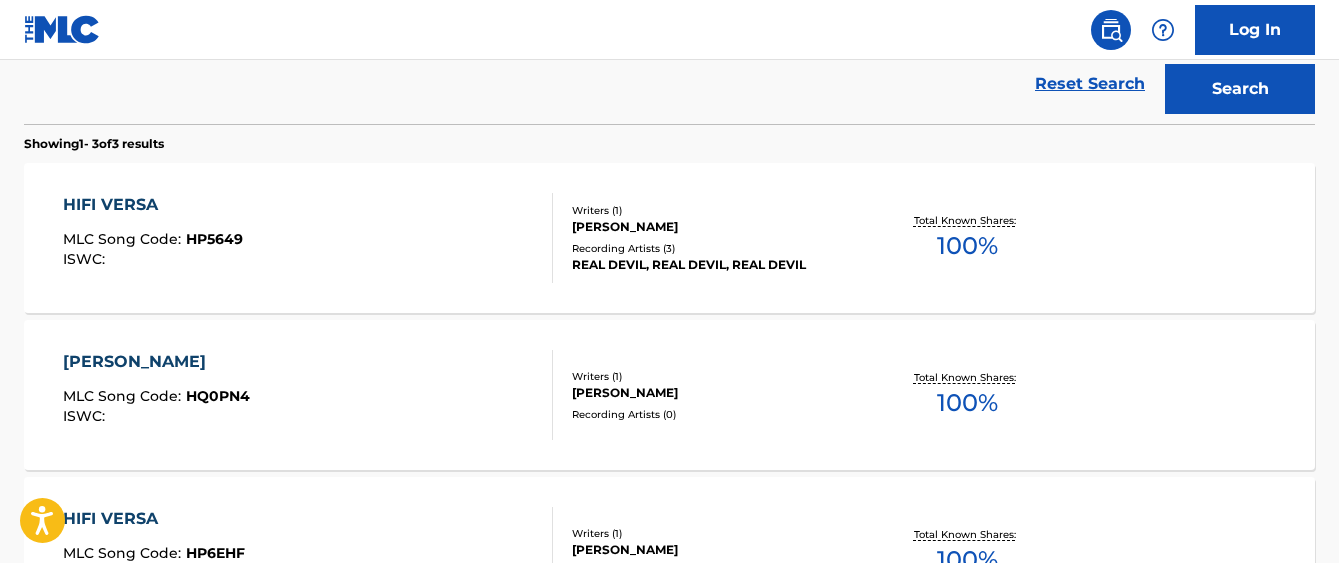 scroll, scrollTop: 559, scrollLeft: 0, axis: vertical 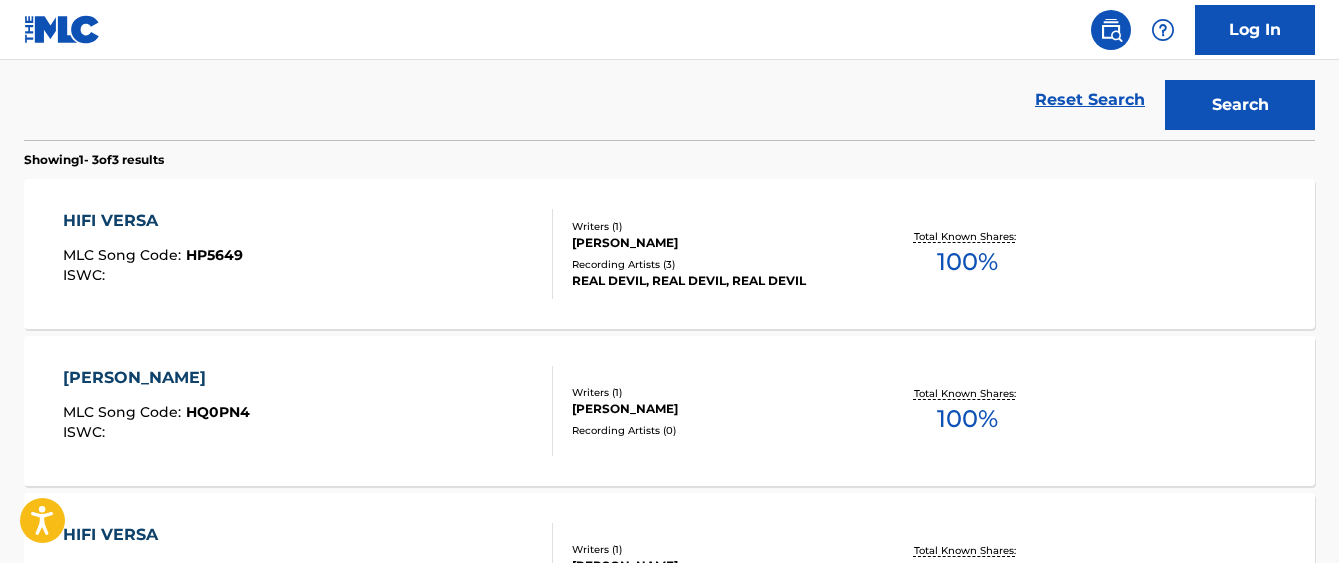 click on "HIFI VERSA MLC Song Code : HP5649 ISWC :" at bounding box center (308, 254) 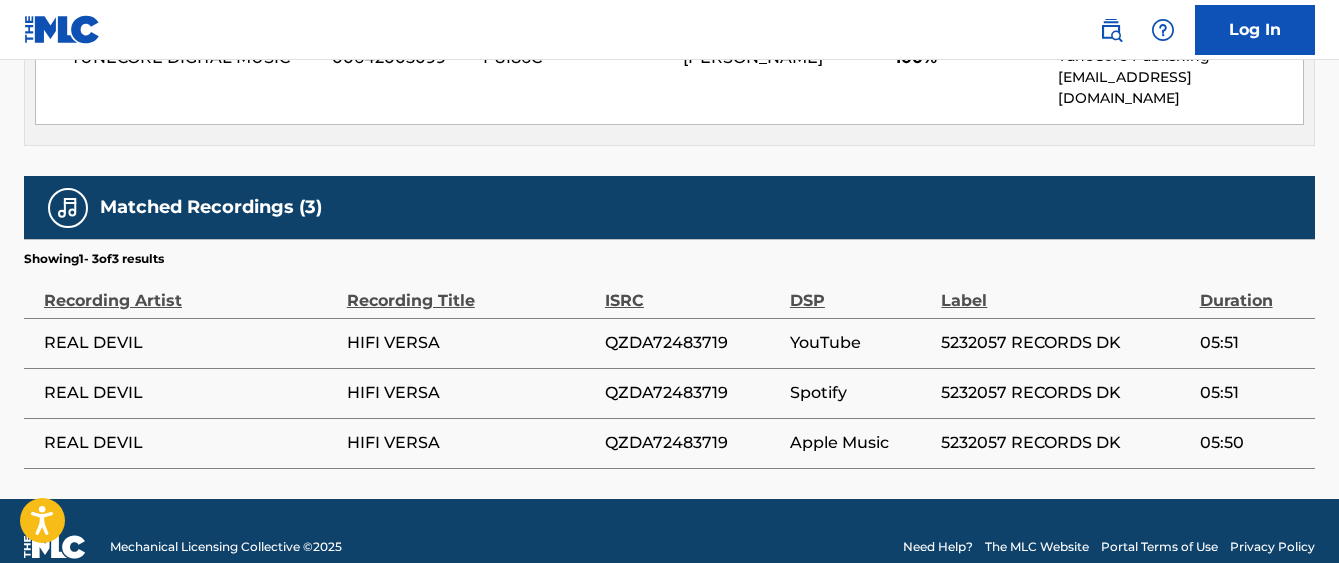 scroll, scrollTop: 1029, scrollLeft: 0, axis: vertical 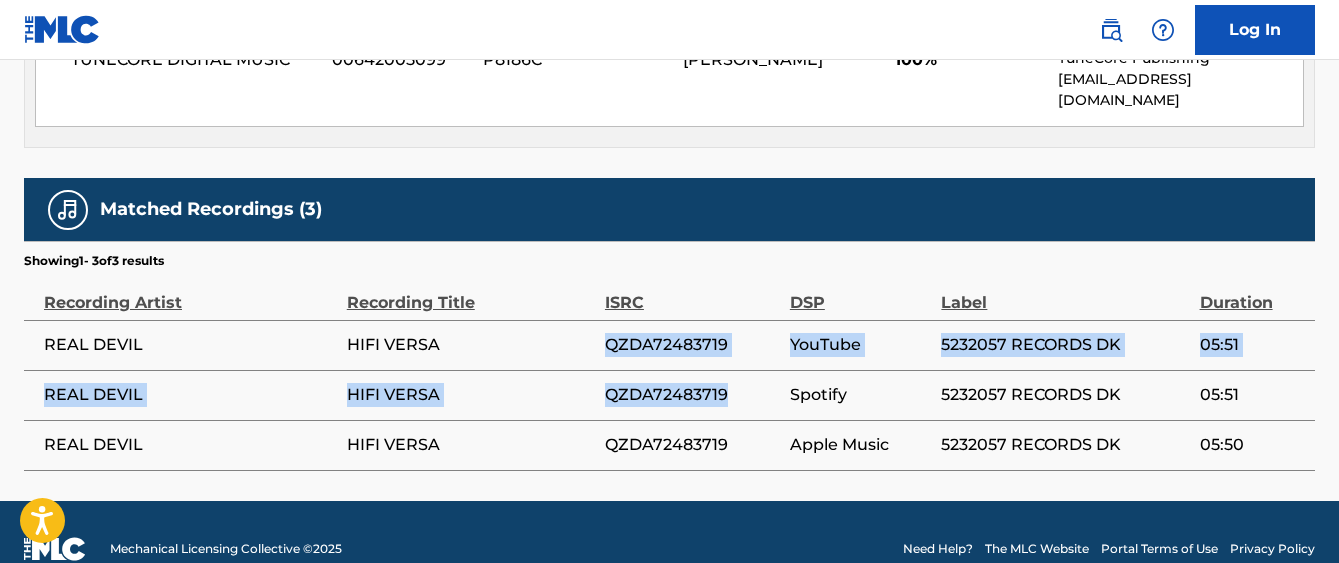 drag, startPoint x: 596, startPoint y: 322, endPoint x: 735, endPoint y: 367, distance: 146.1027 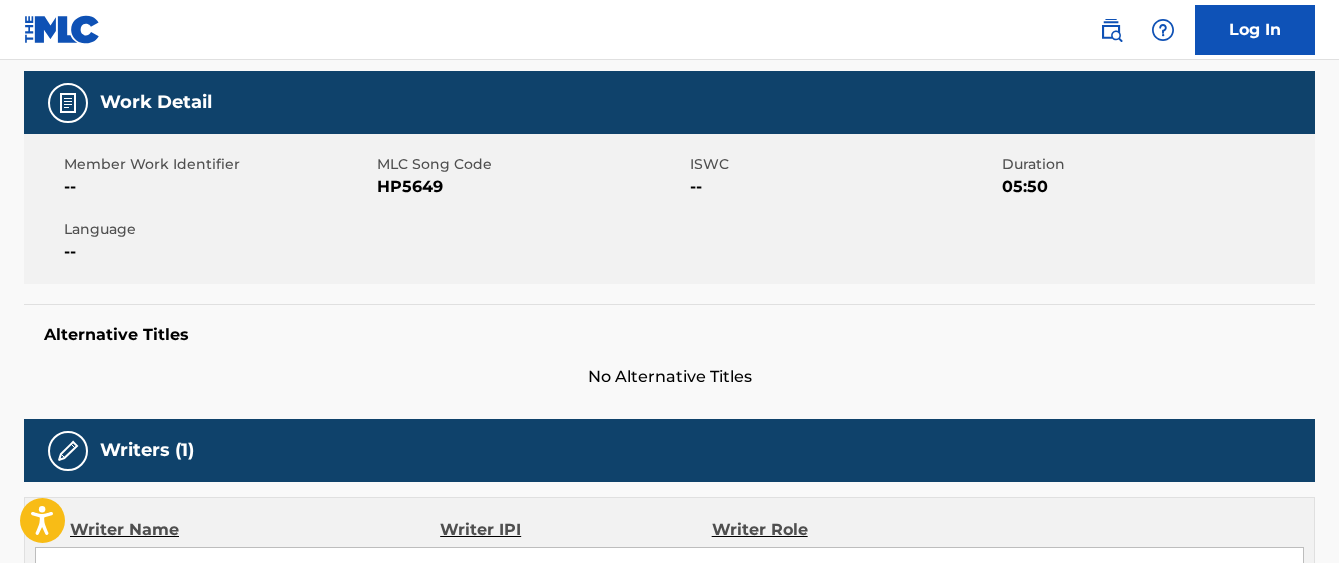scroll, scrollTop: 15, scrollLeft: 0, axis: vertical 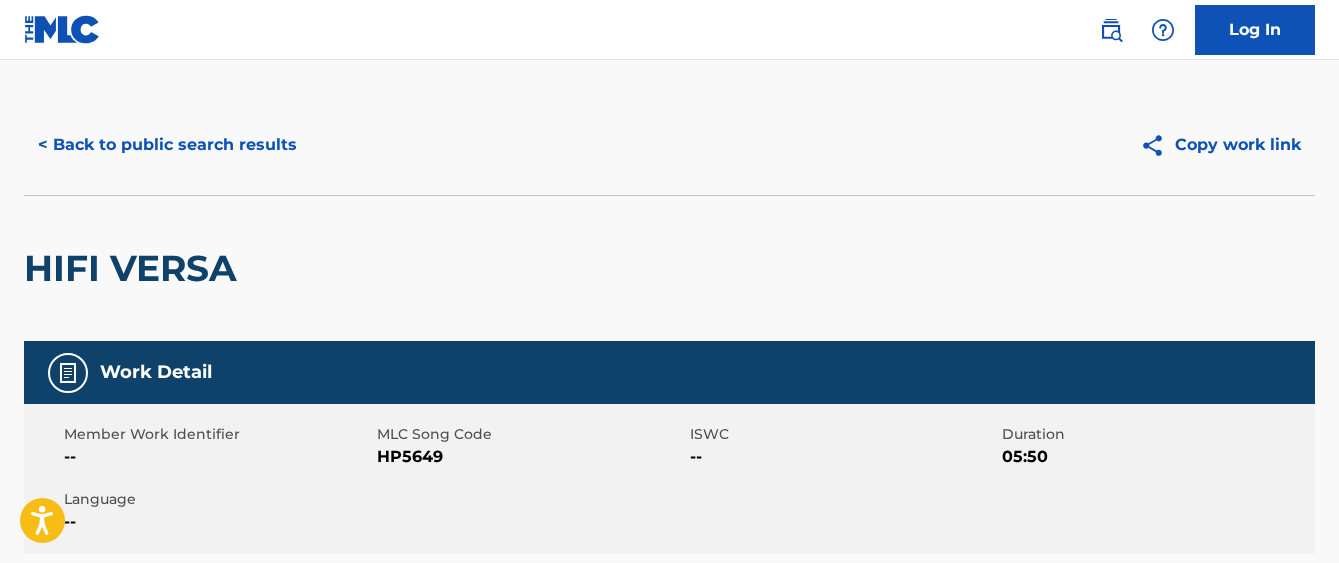 click on "< Back to public search results" at bounding box center (167, 145) 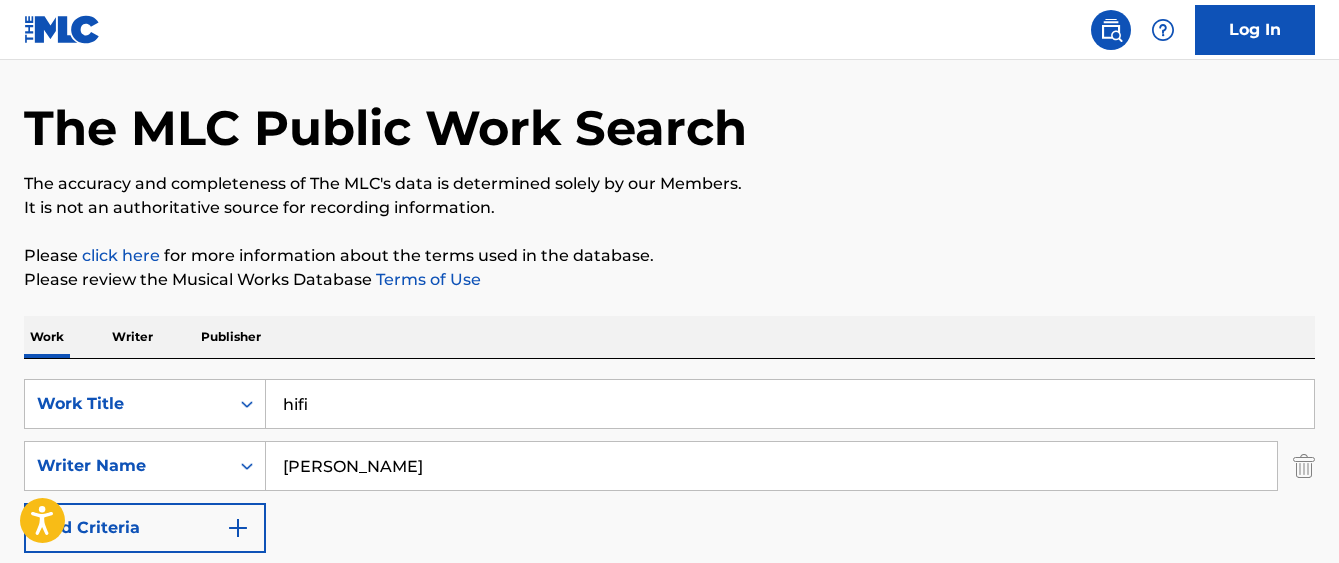 scroll, scrollTop: 95, scrollLeft: 0, axis: vertical 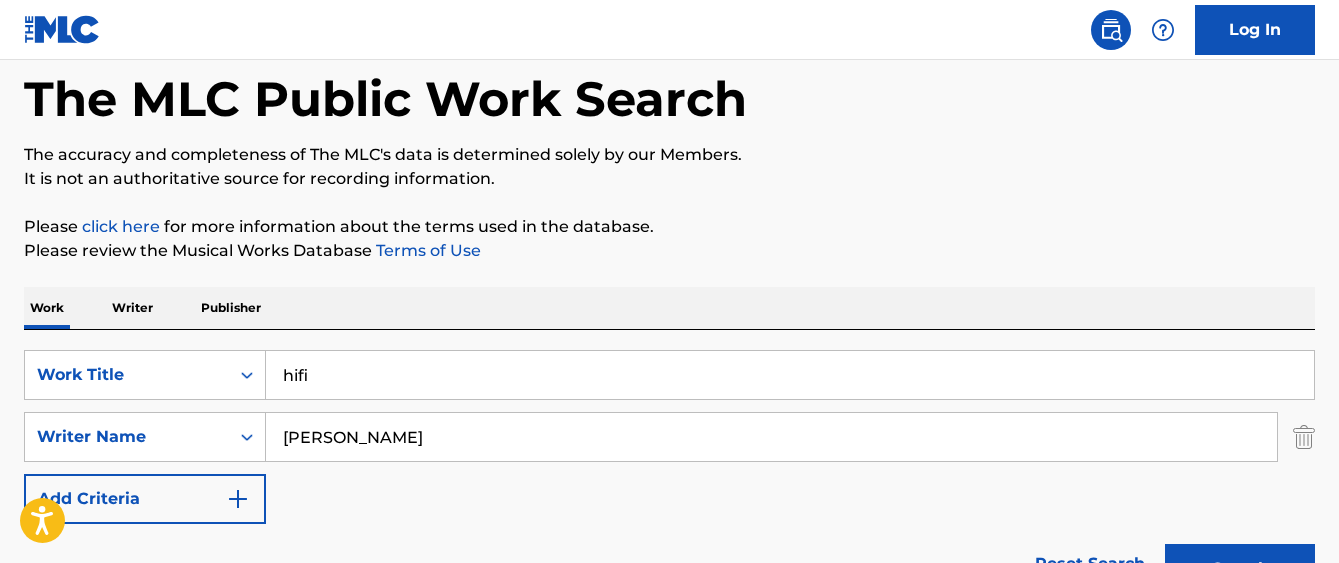 click on "hifi" at bounding box center (790, 375) 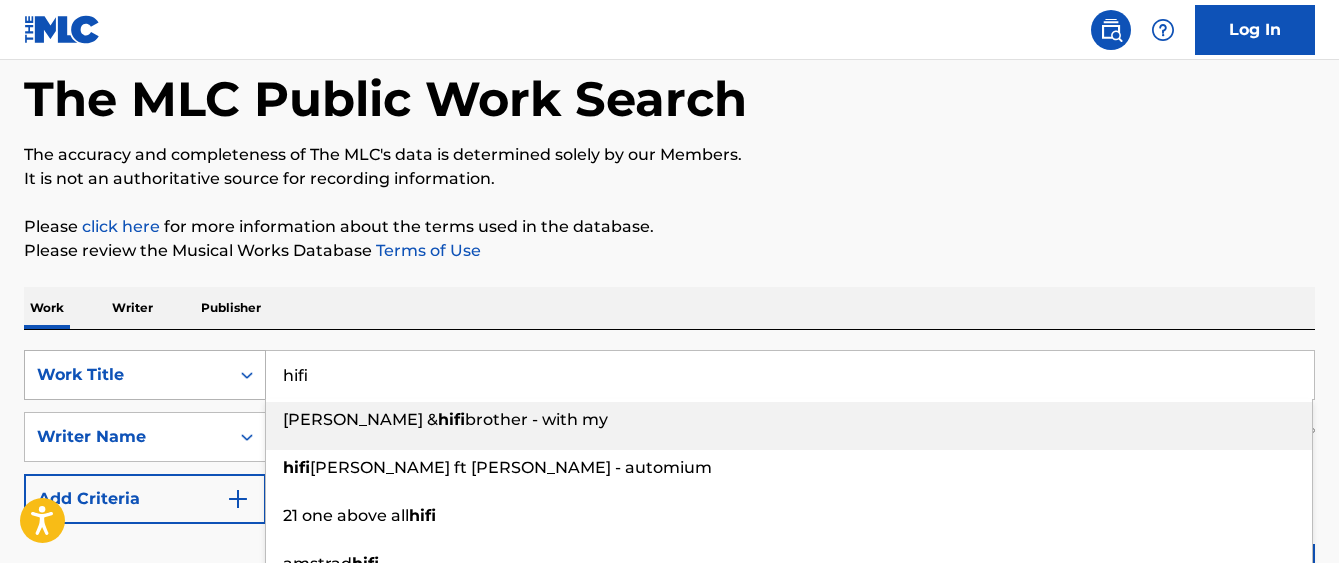 drag, startPoint x: 341, startPoint y: 378, endPoint x: 252, endPoint y: 371, distance: 89.27486 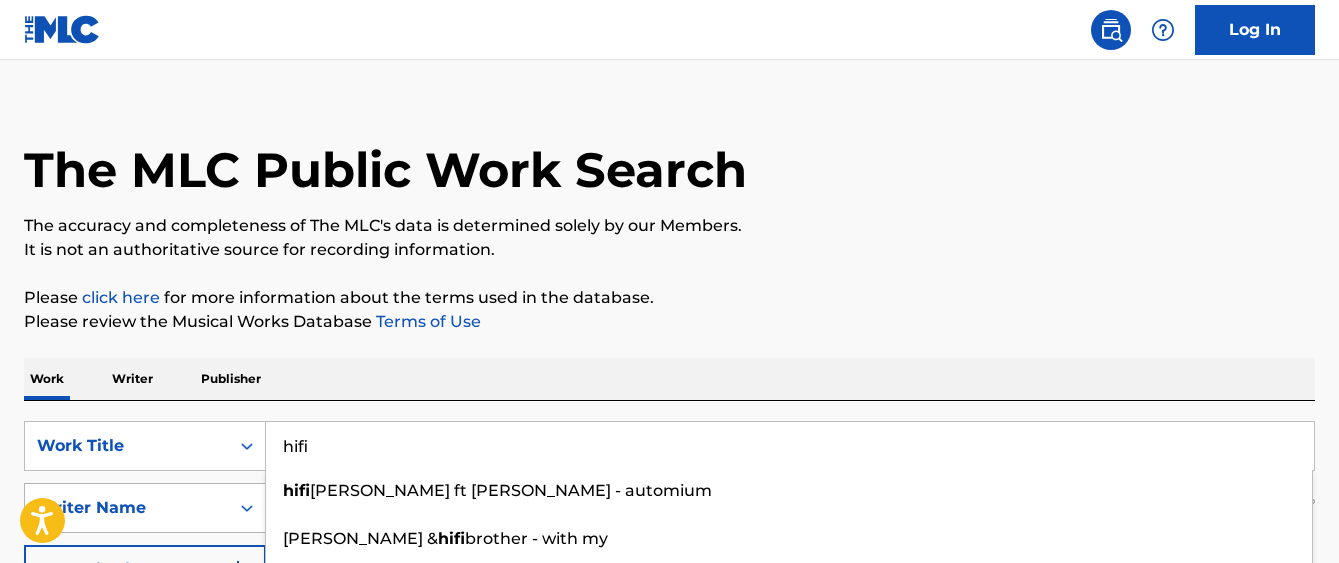 scroll, scrollTop: 0, scrollLeft: 0, axis: both 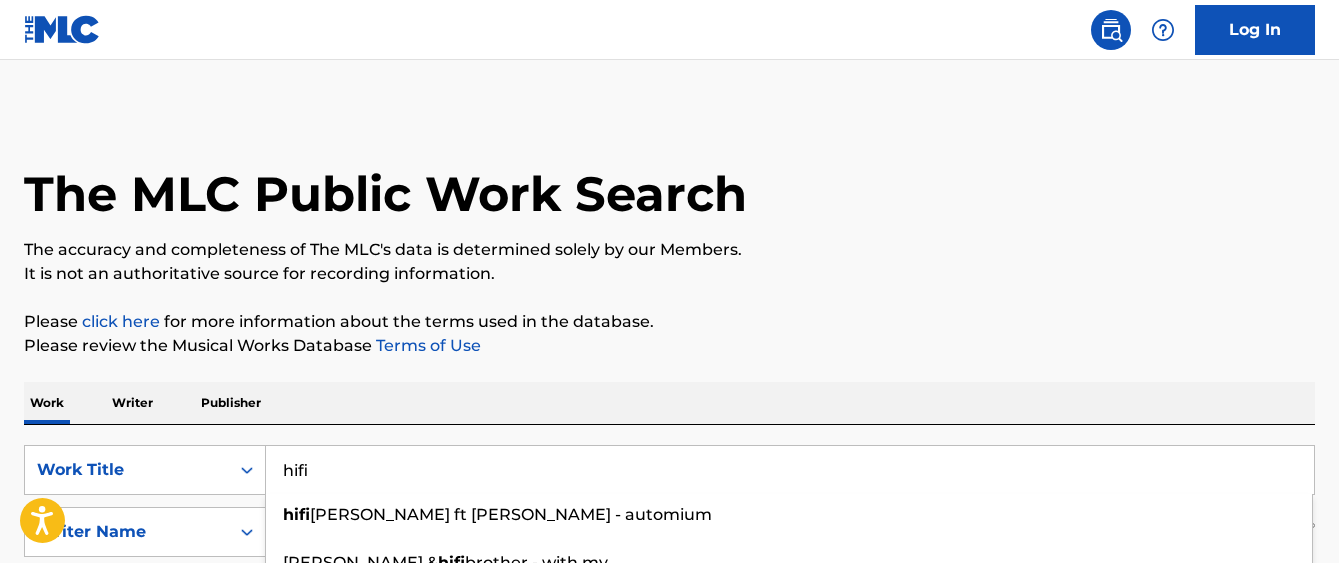click on "The MLC Public Work Search" at bounding box center (669, 183) 